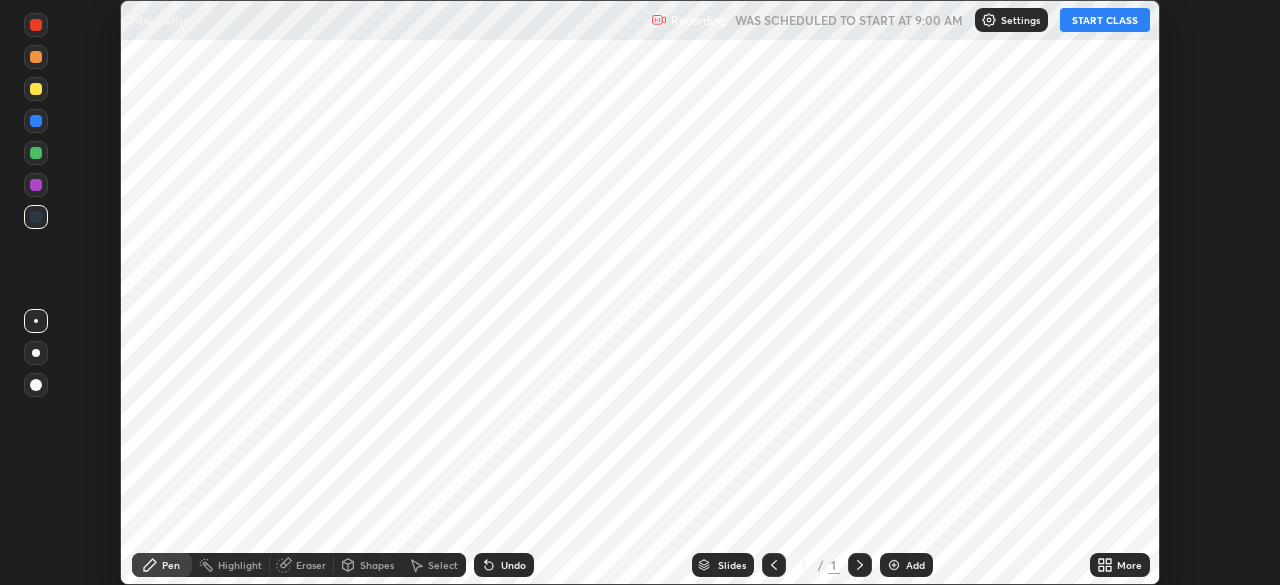 scroll, scrollTop: 0, scrollLeft: 0, axis: both 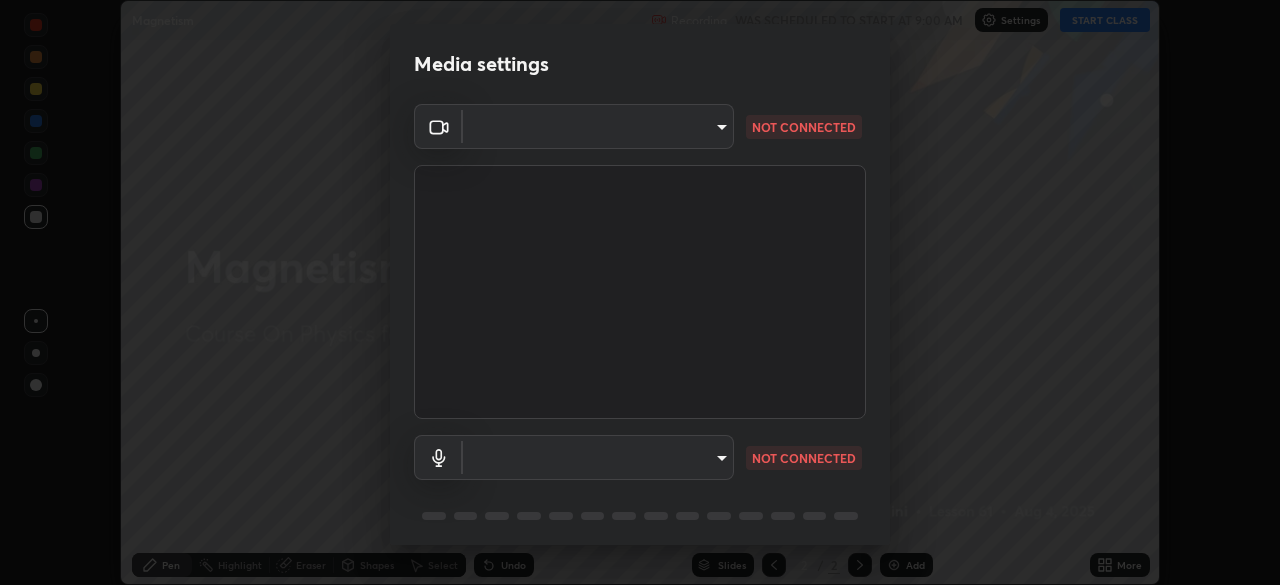 type on "100c0e0e409b1508d569c815e84311e0868d033d0fb9fb46bc53c870fbf18875" 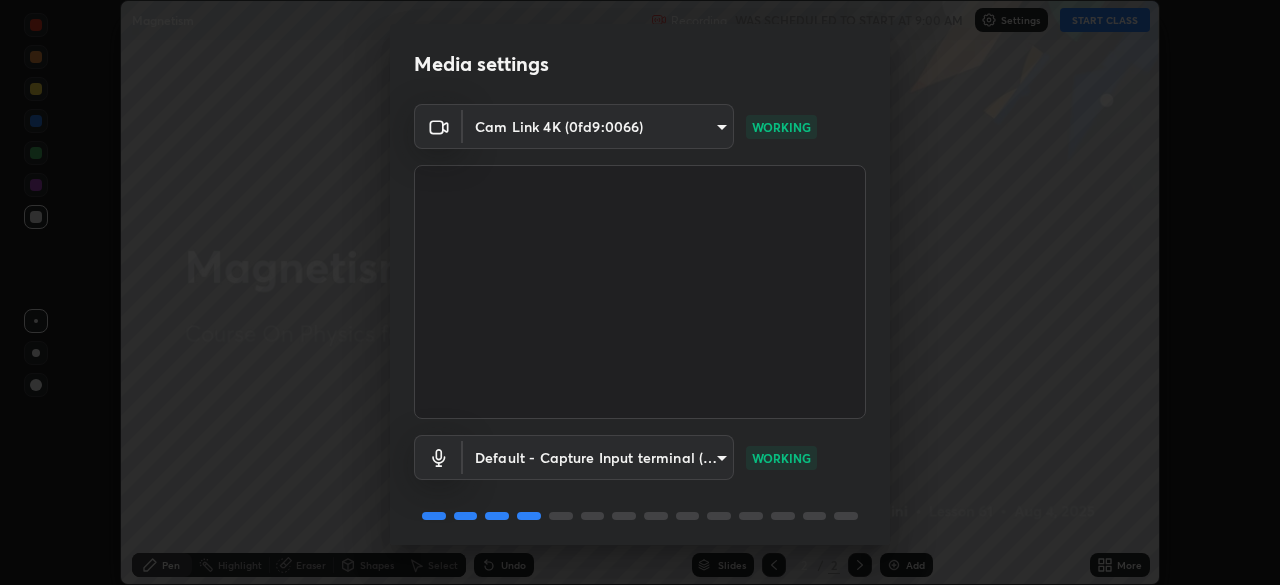 scroll, scrollTop: 71, scrollLeft: 0, axis: vertical 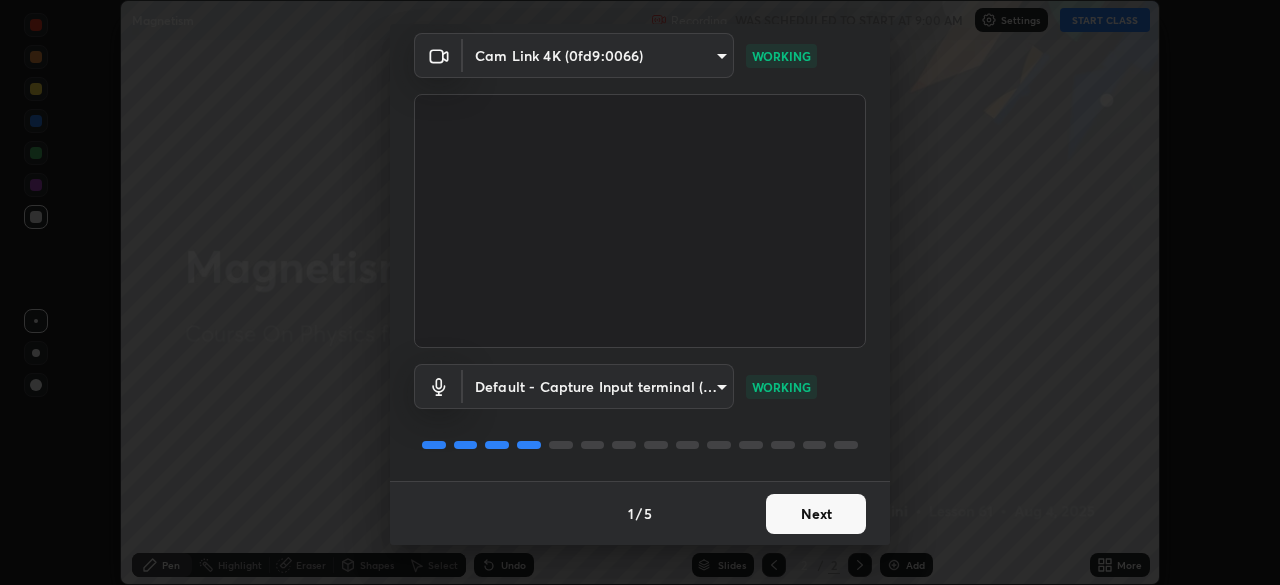 click on "Next" at bounding box center (816, 514) 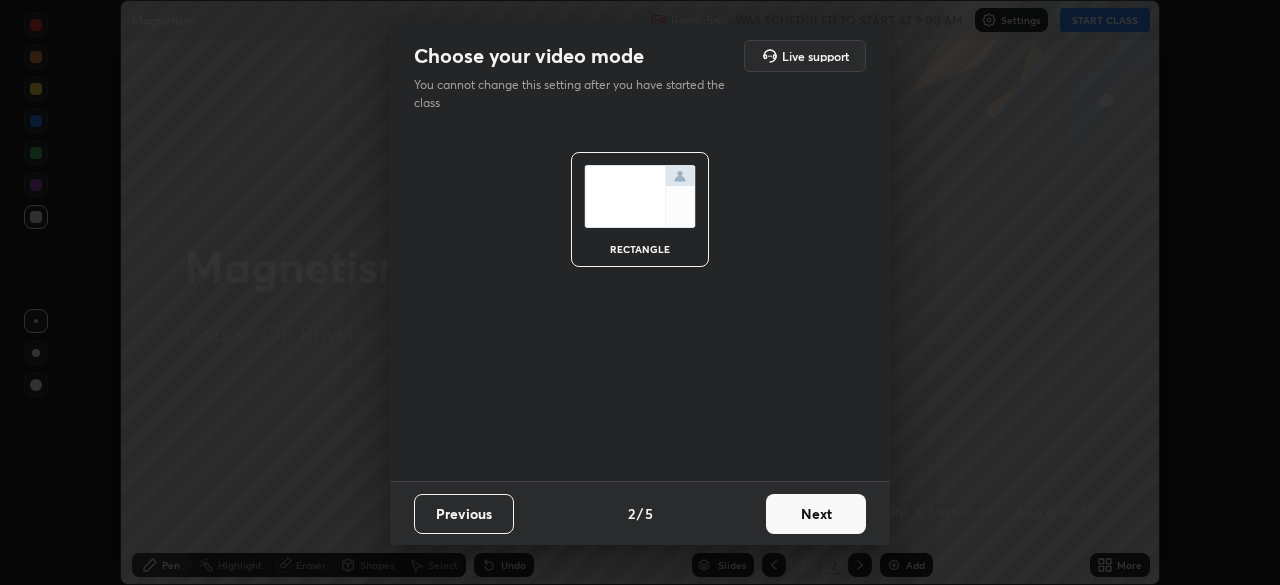 scroll, scrollTop: 0, scrollLeft: 0, axis: both 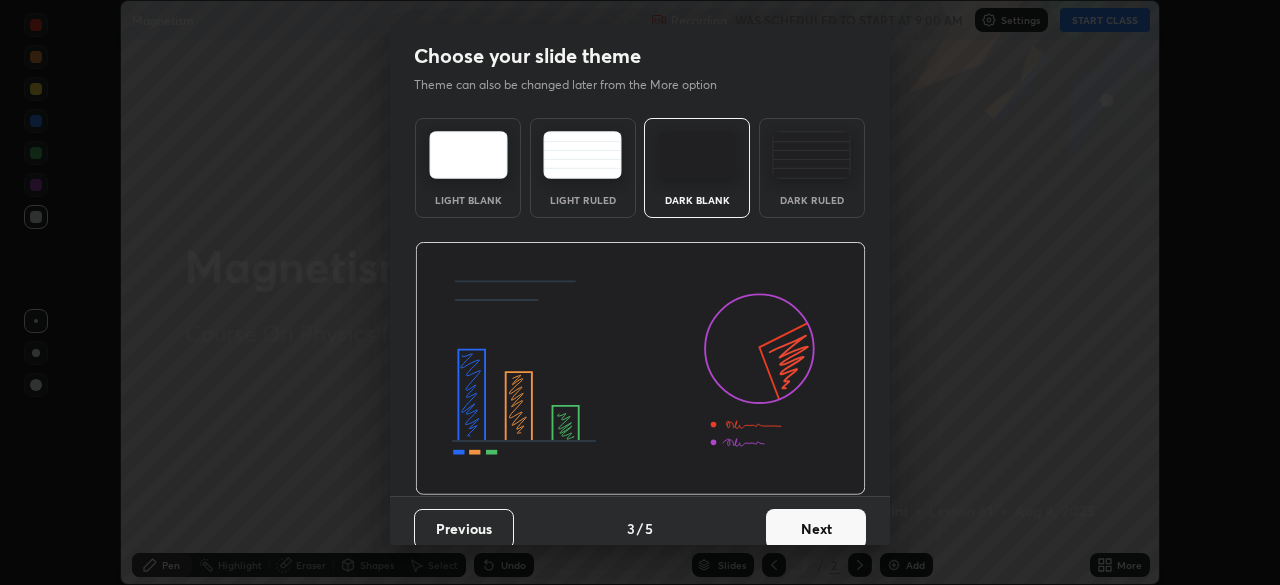 click on "Next" at bounding box center [816, 529] 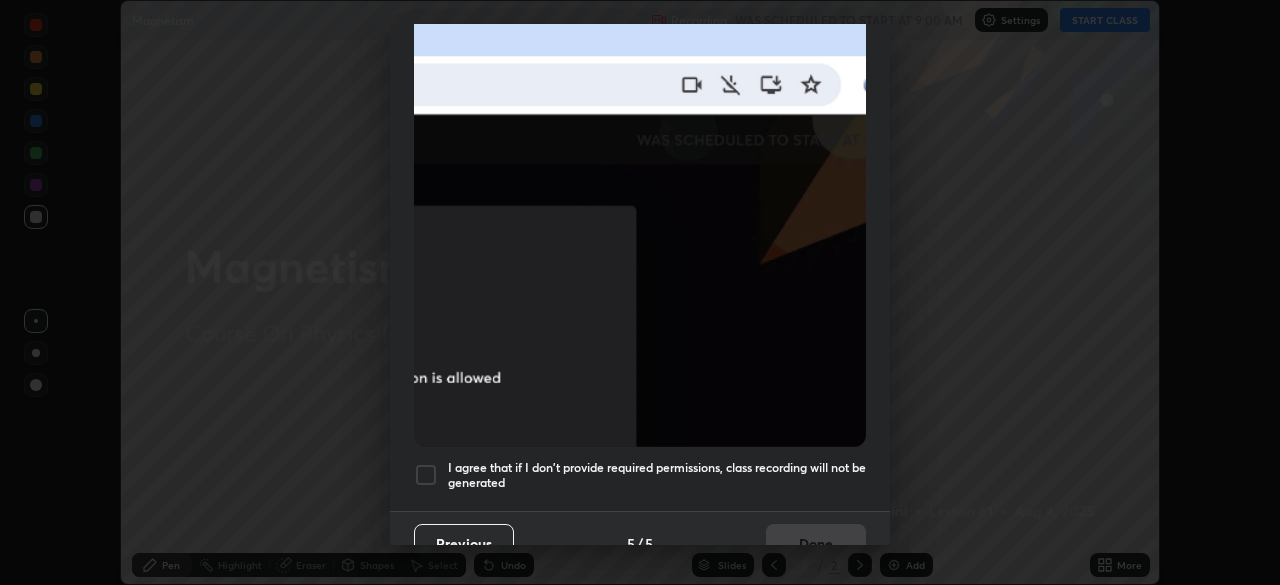 scroll, scrollTop: 479, scrollLeft: 0, axis: vertical 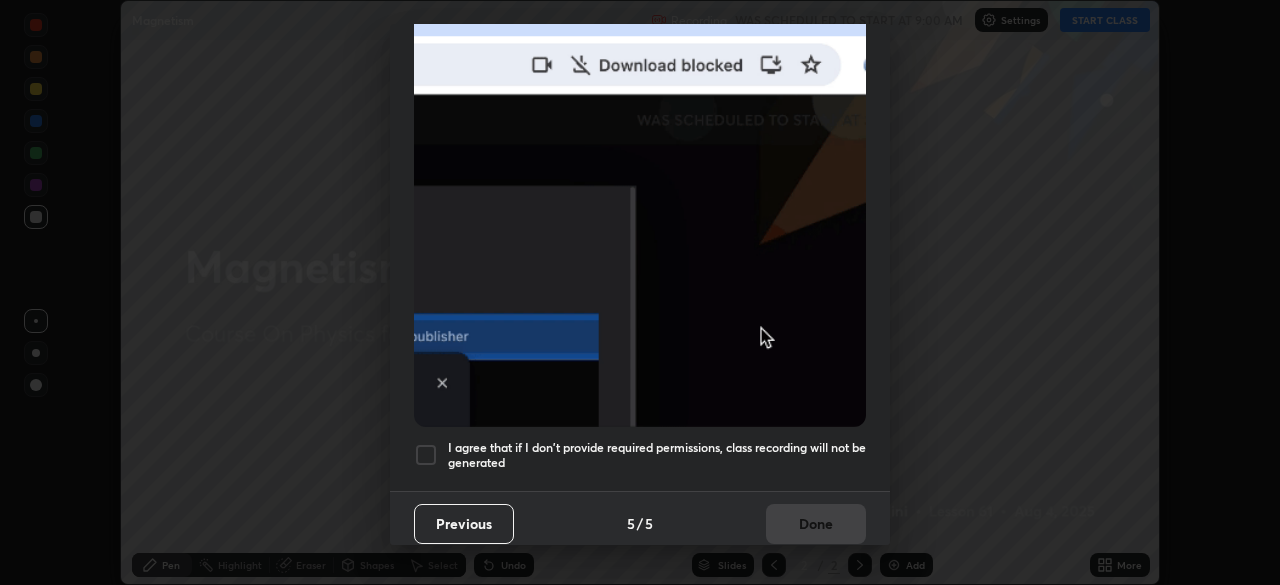 click on "I agree that if I don't provide required permissions, class recording will not be generated" at bounding box center (657, 455) 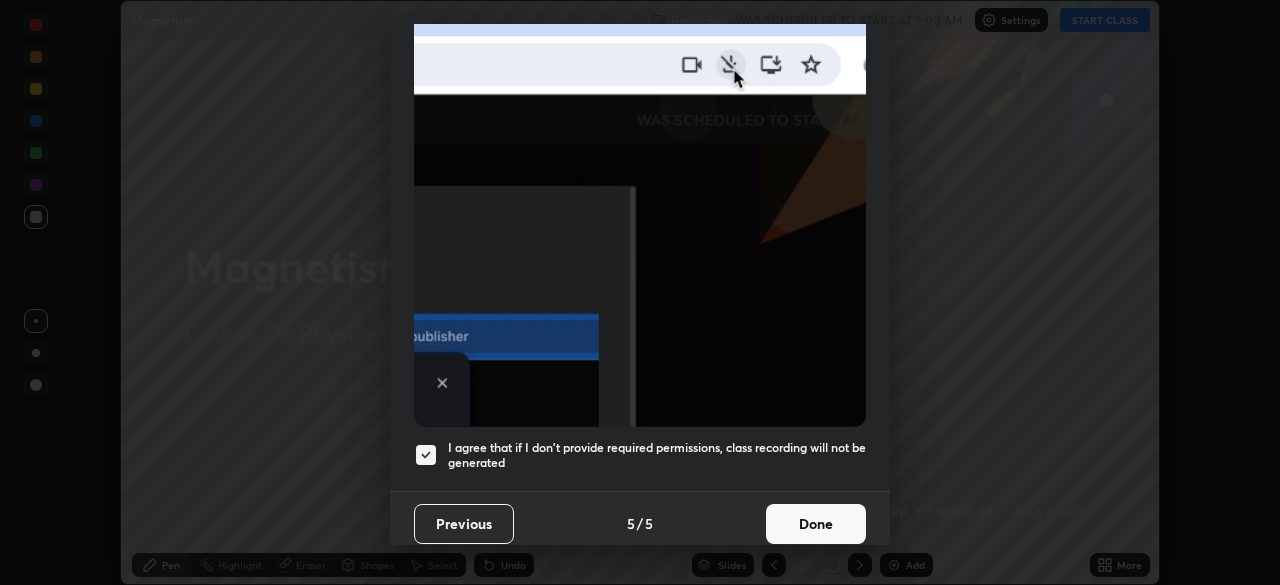 click on "Done" at bounding box center (816, 524) 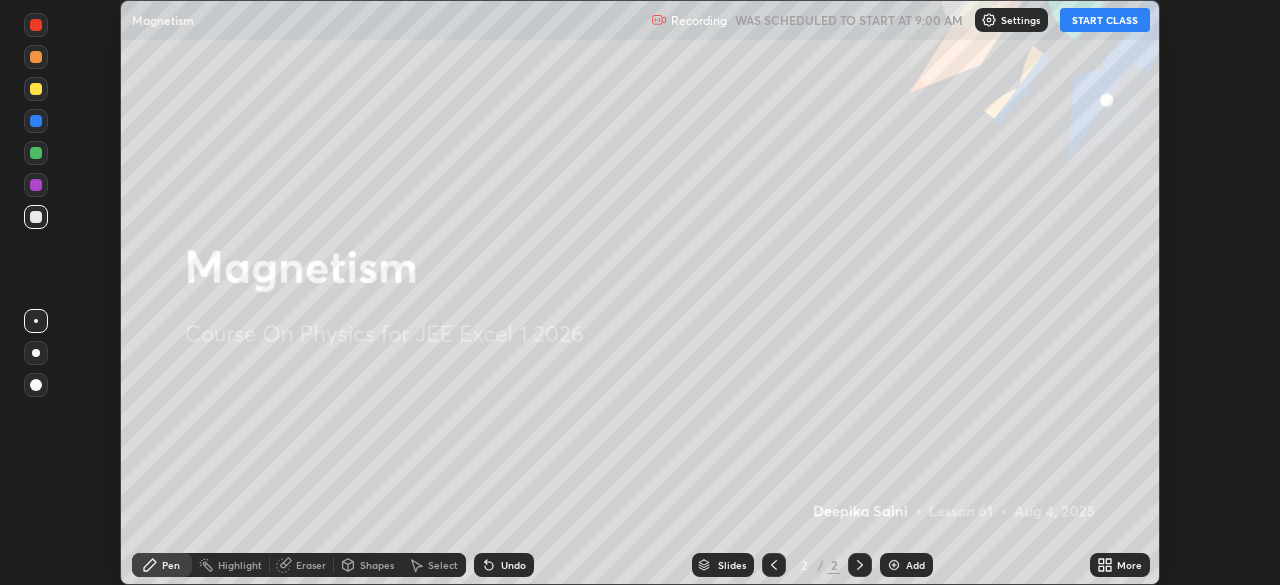 click 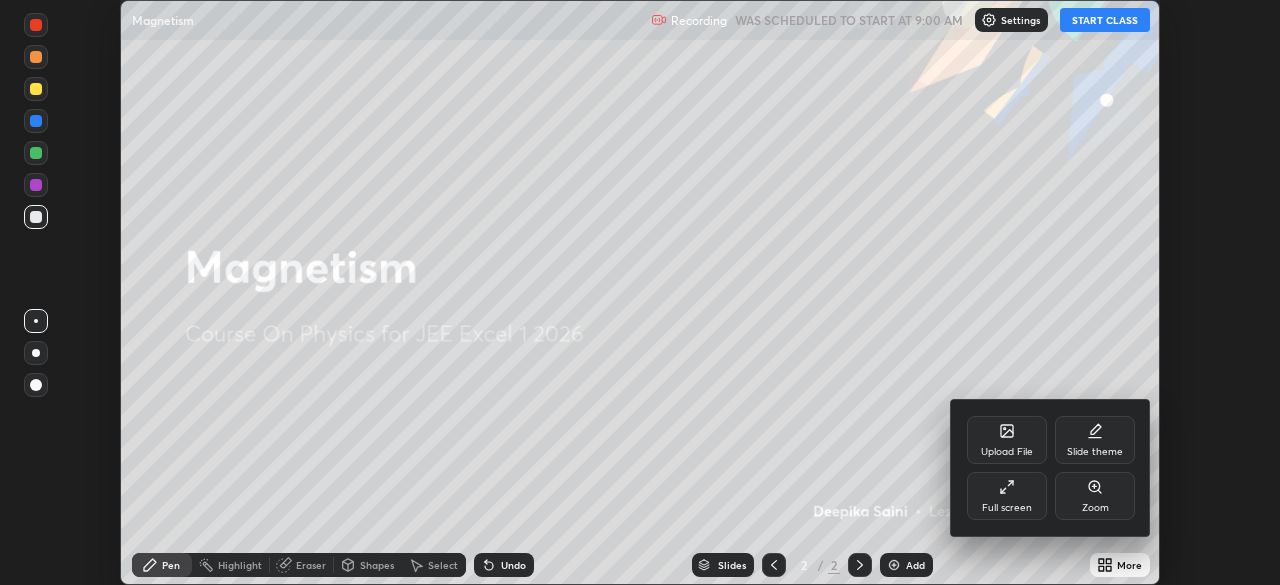 click on "Upload File" at bounding box center (1007, 452) 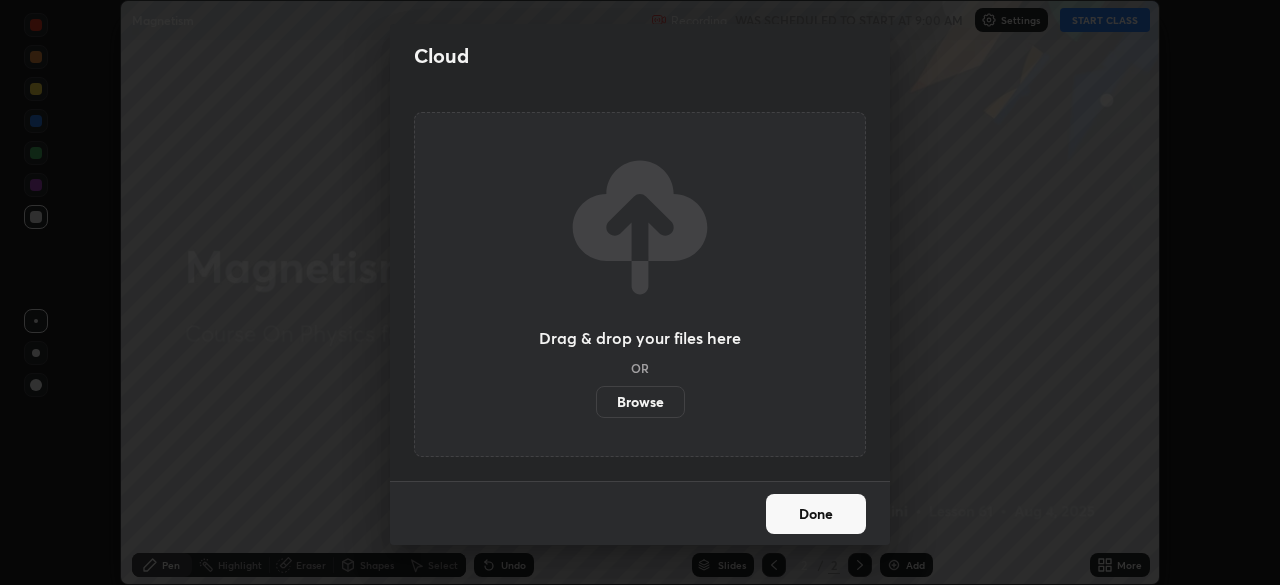 click on "Browse" at bounding box center [640, 402] 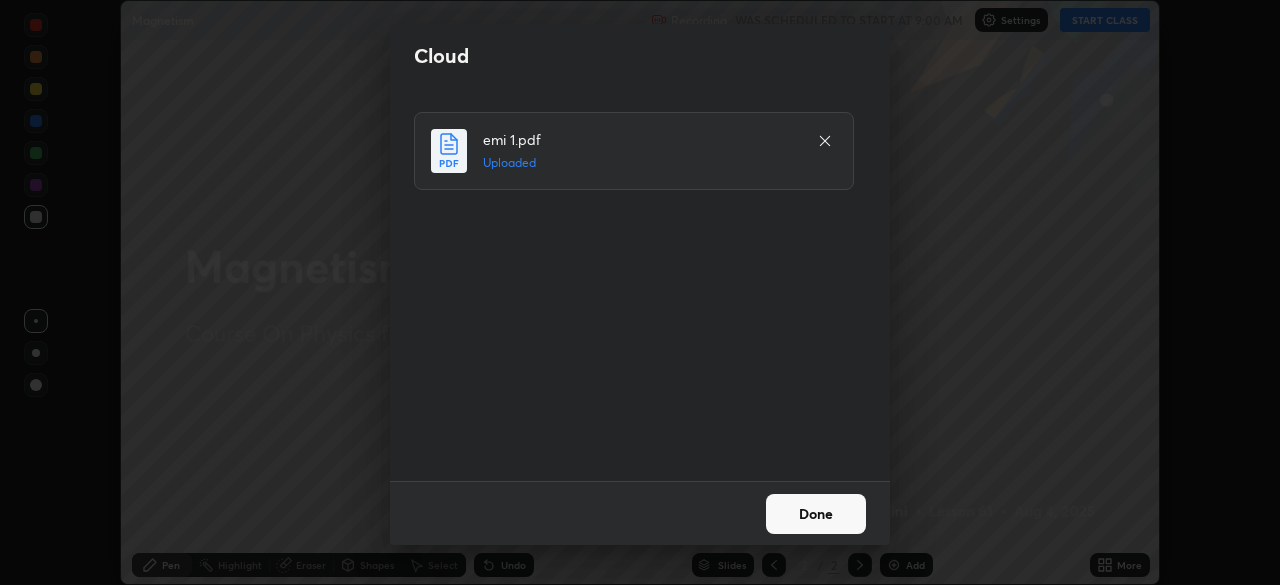 click on "Done" at bounding box center (816, 514) 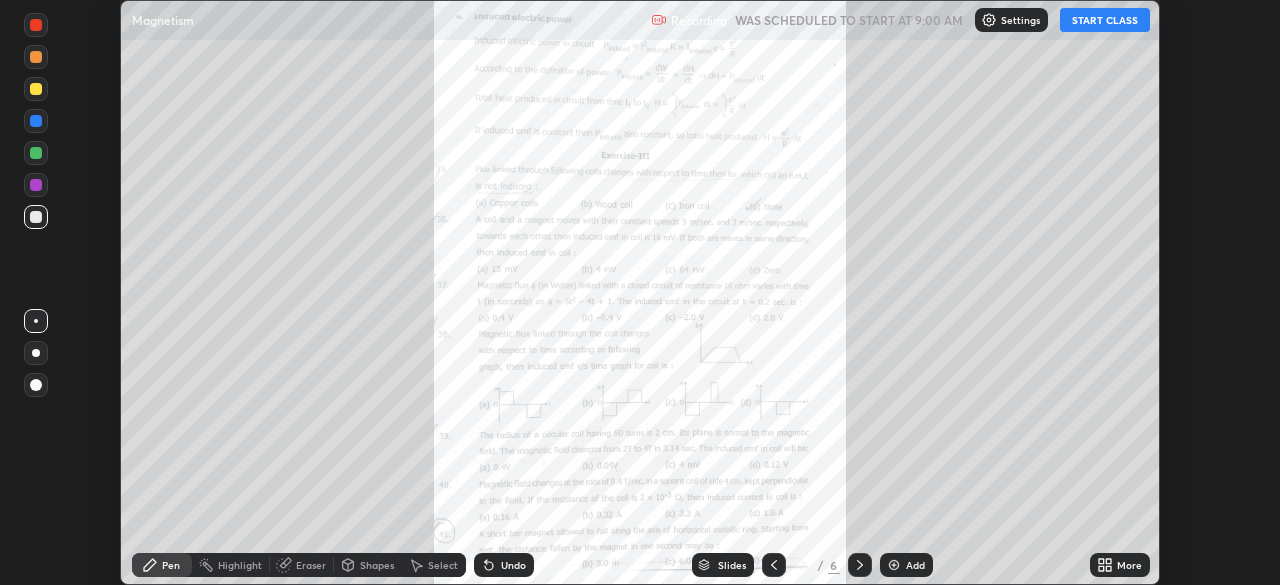 click on "START CLASS" at bounding box center [1105, 20] 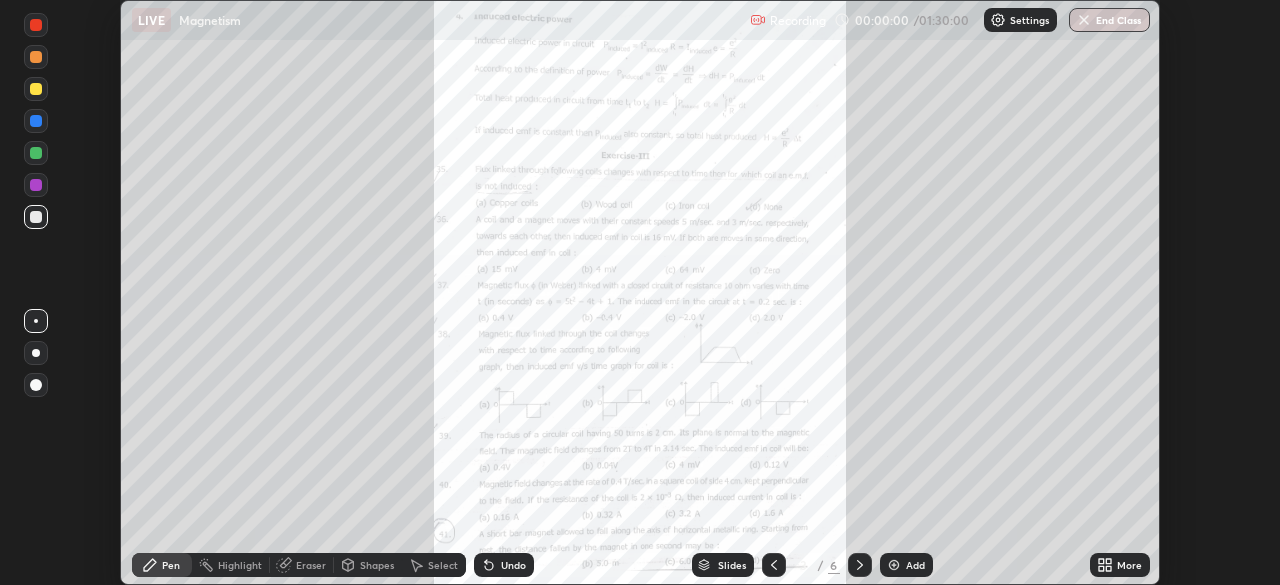click on "More" at bounding box center (1129, 565) 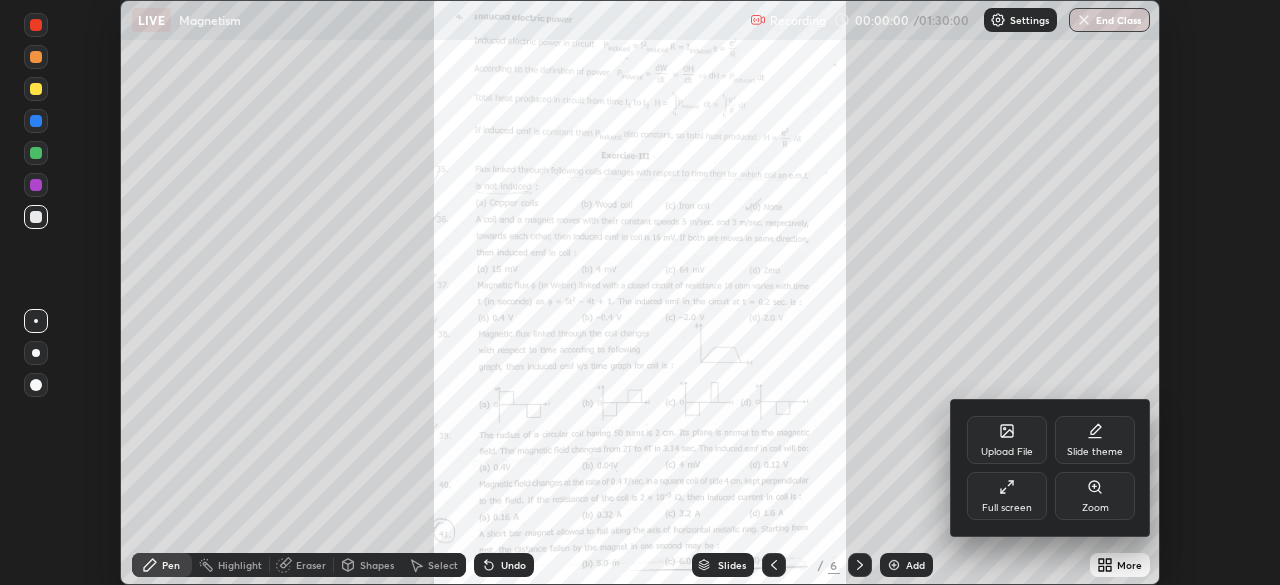 click on "Zoom" at bounding box center [1095, 496] 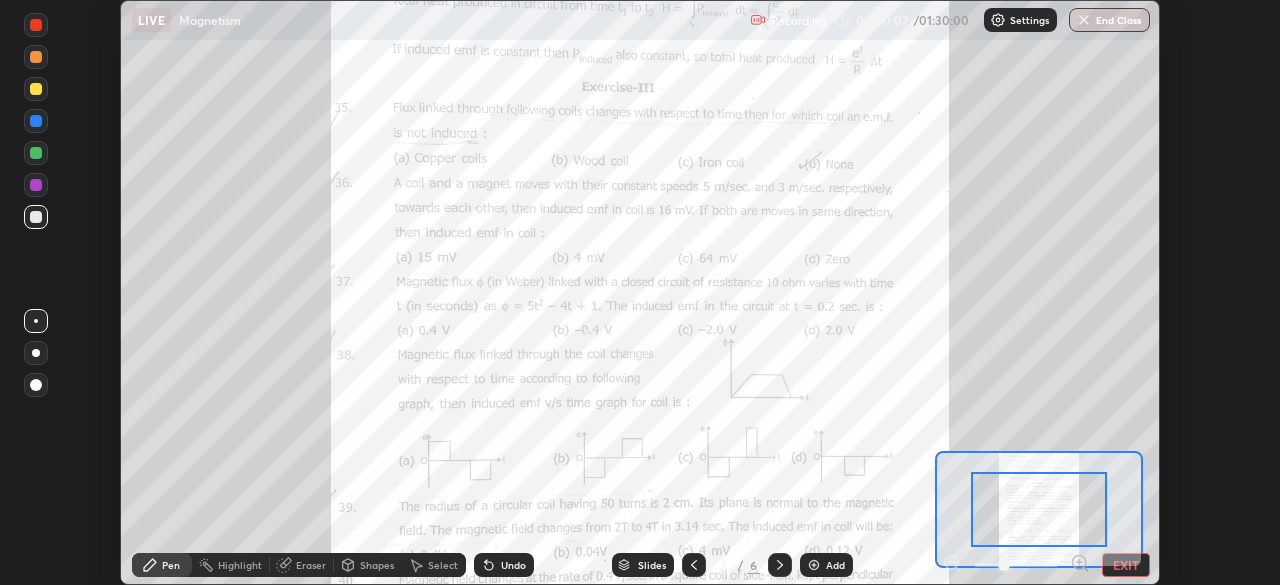click 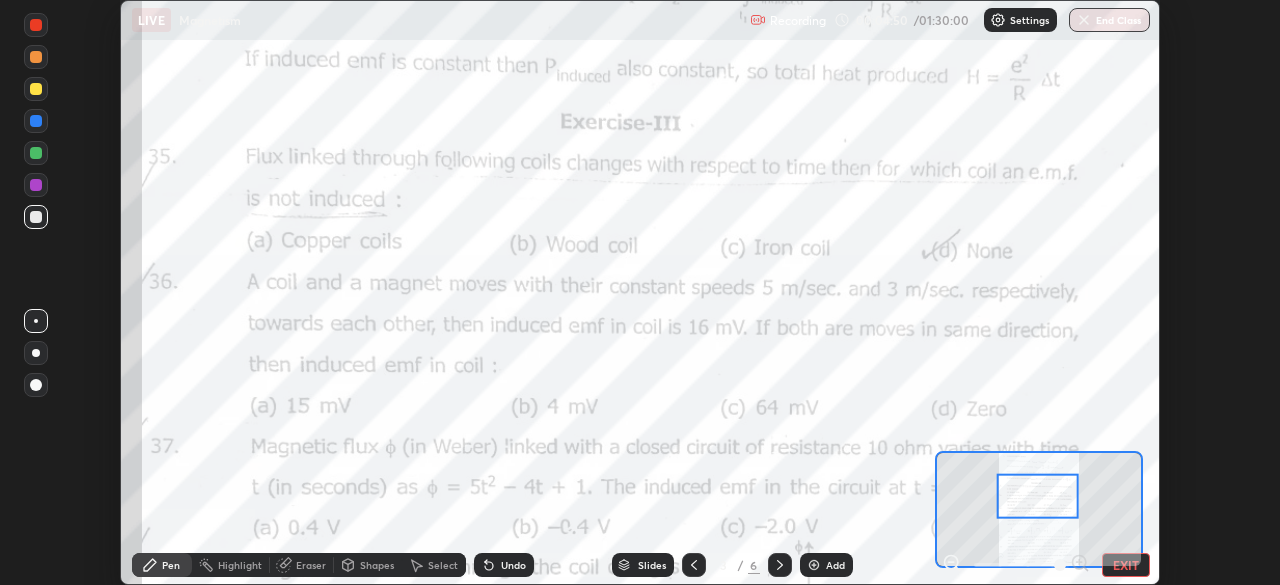 click at bounding box center (36, 353) 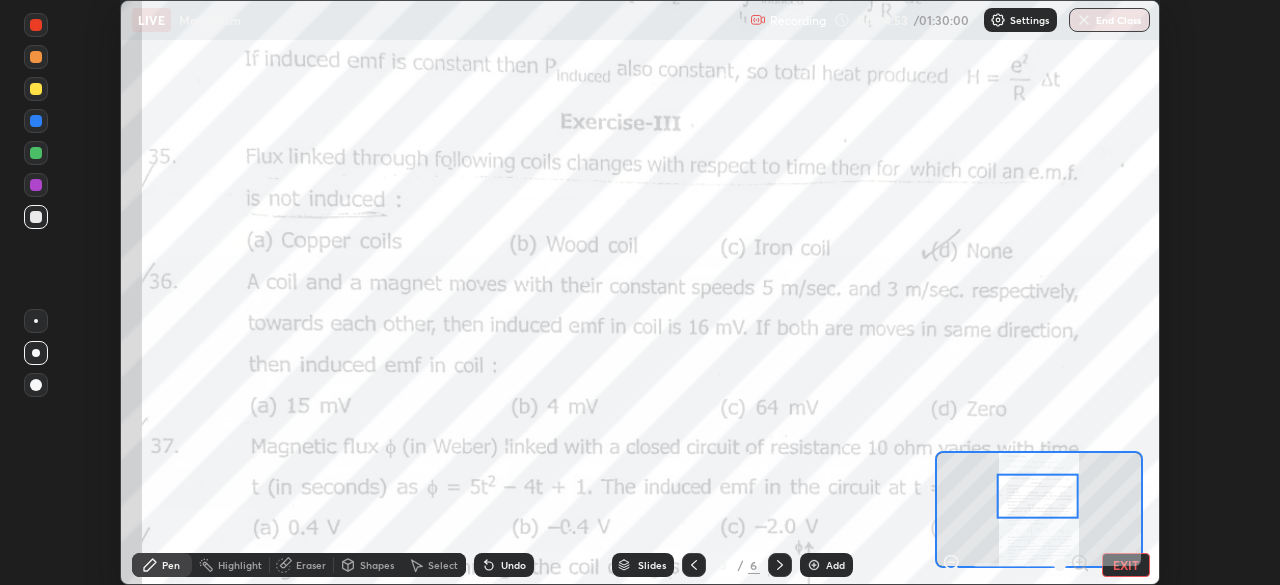 click at bounding box center [36, 185] 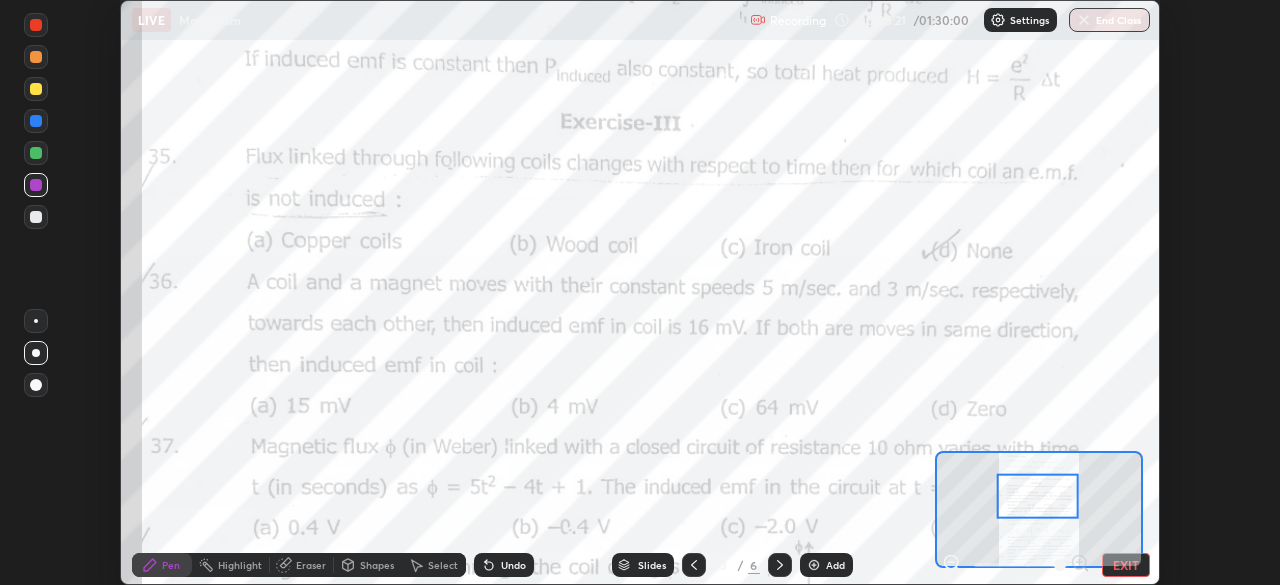 click on "Setting up your live class" at bounding box center (640, 292) 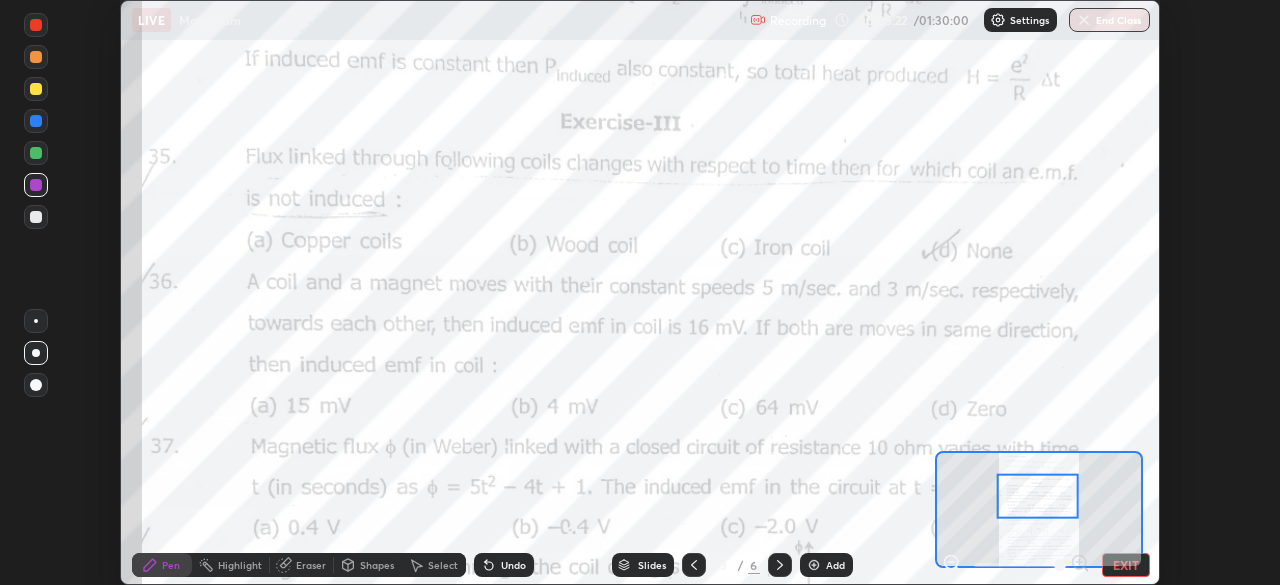 click on "Setting up your live class" at bounding box center (640, 292) 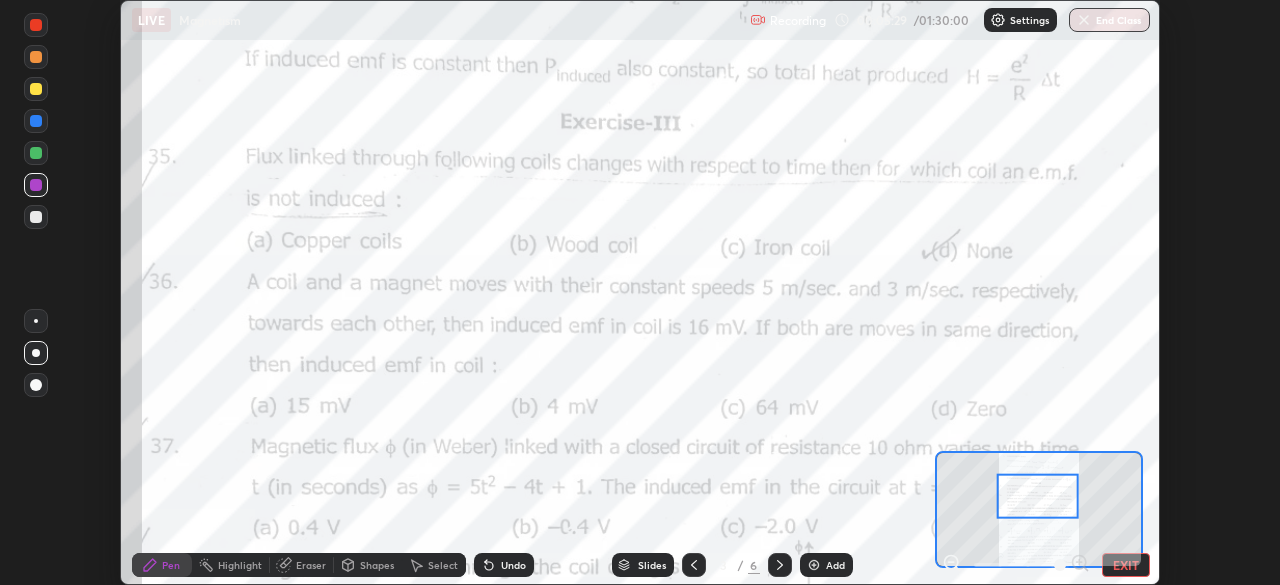 click on "Setting up your live class" at bounding box center (640, 292) 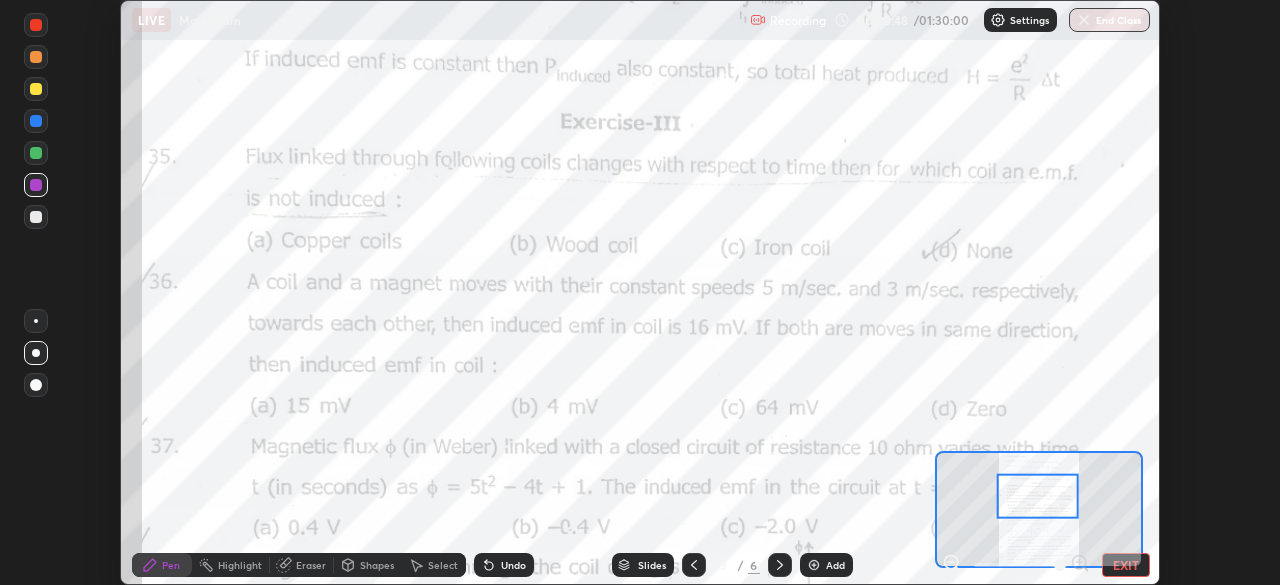 click 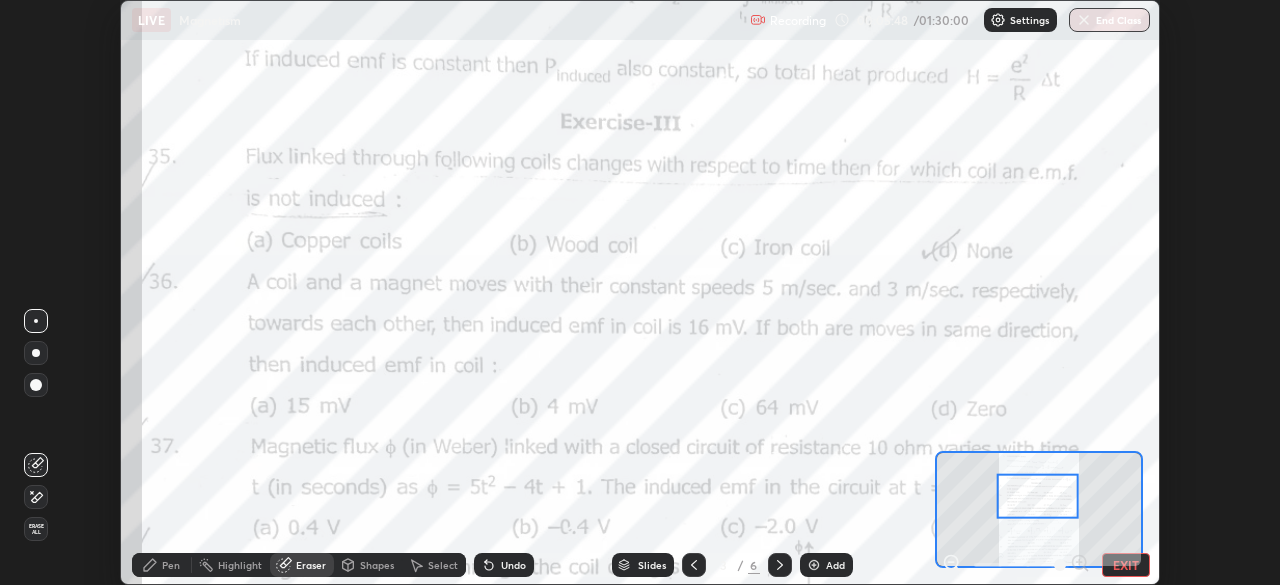 click 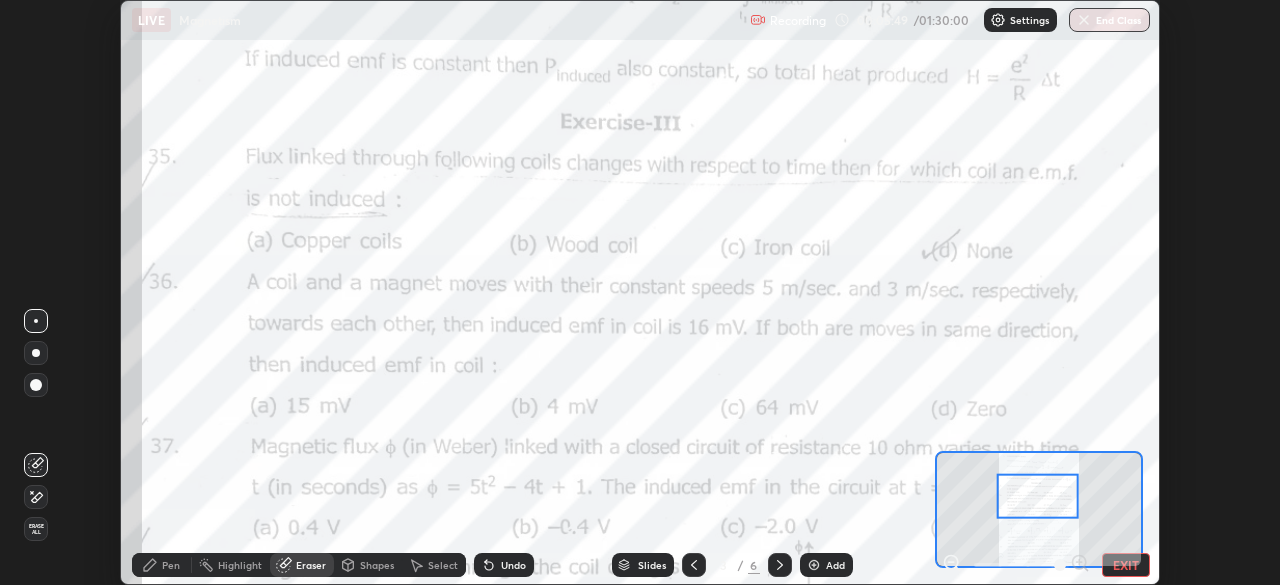 click on "Erase all" at bounding box center (36, 529) 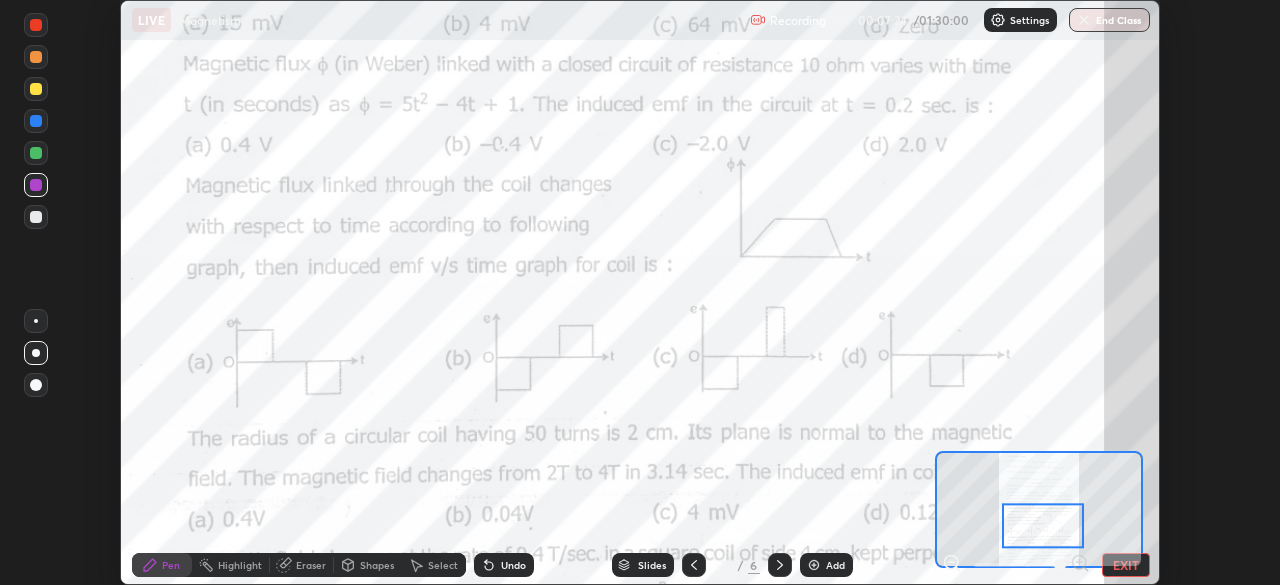 click 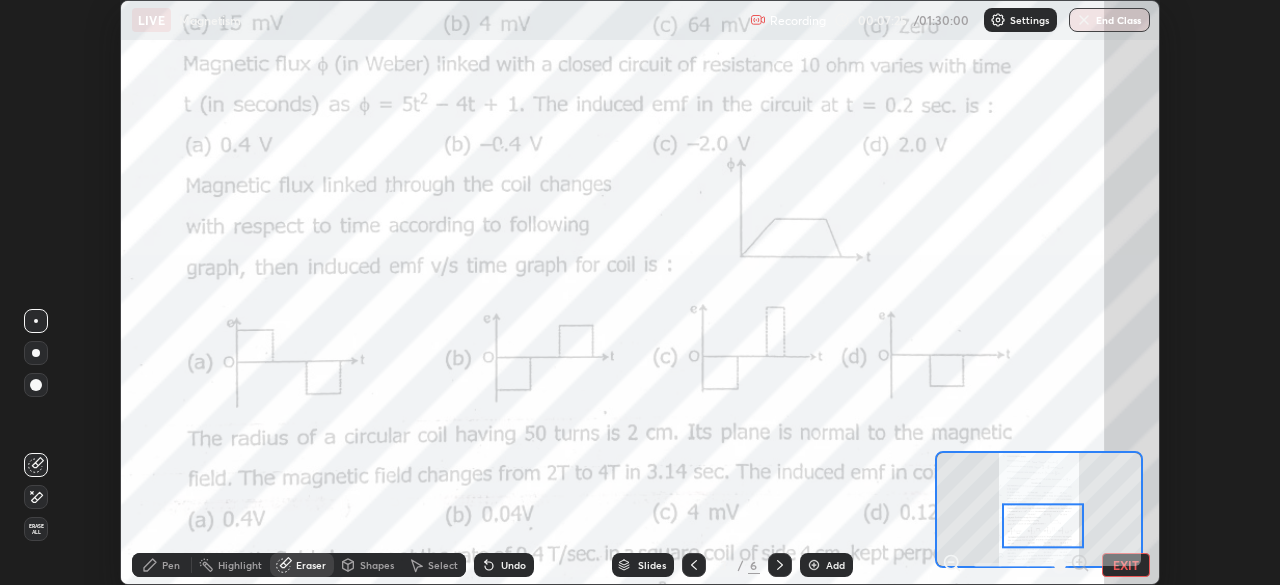 click on "Erase all" at bounding box center [36, 529] 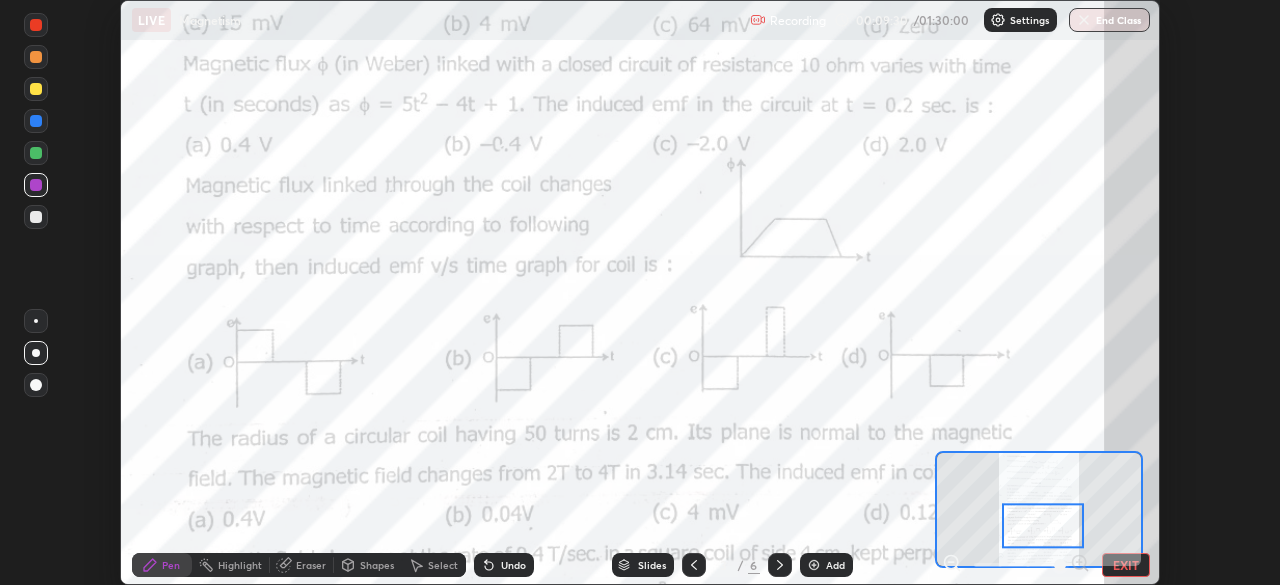 click on "Setting up your live class" at bounding box center (640, 292) 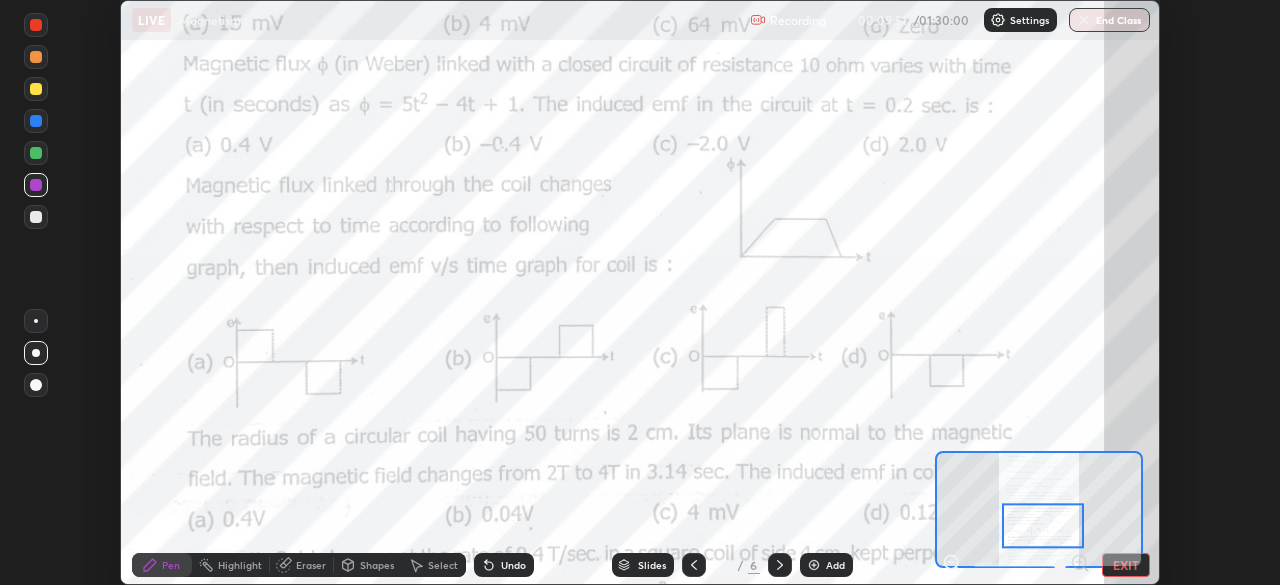 click 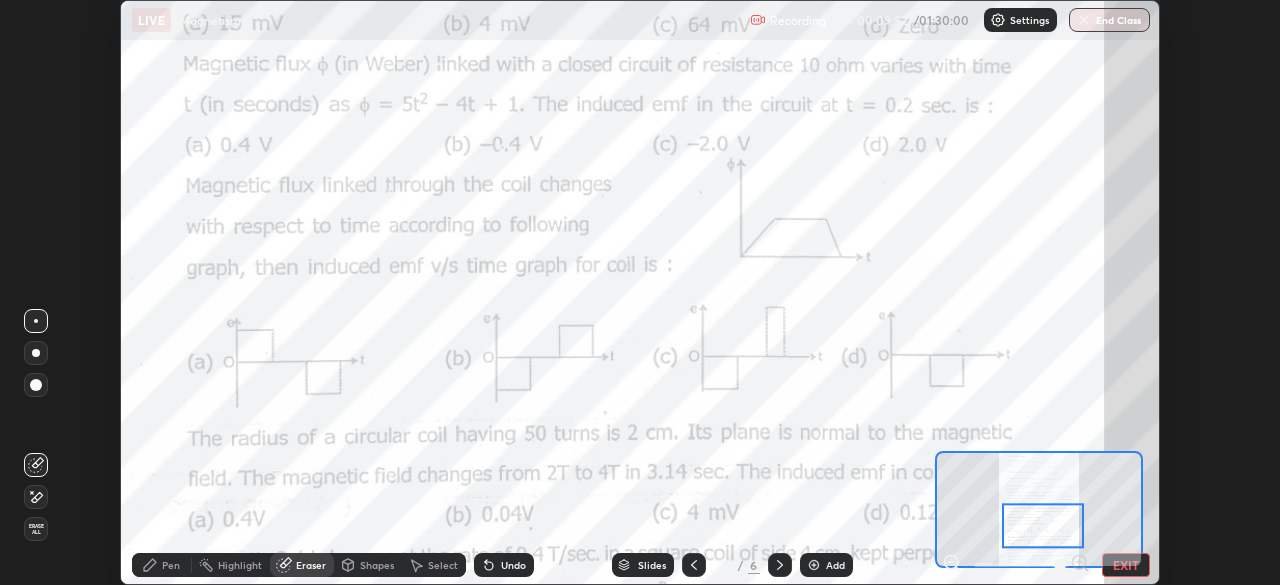 click on "Erase all" at bounding box center (36, 529) 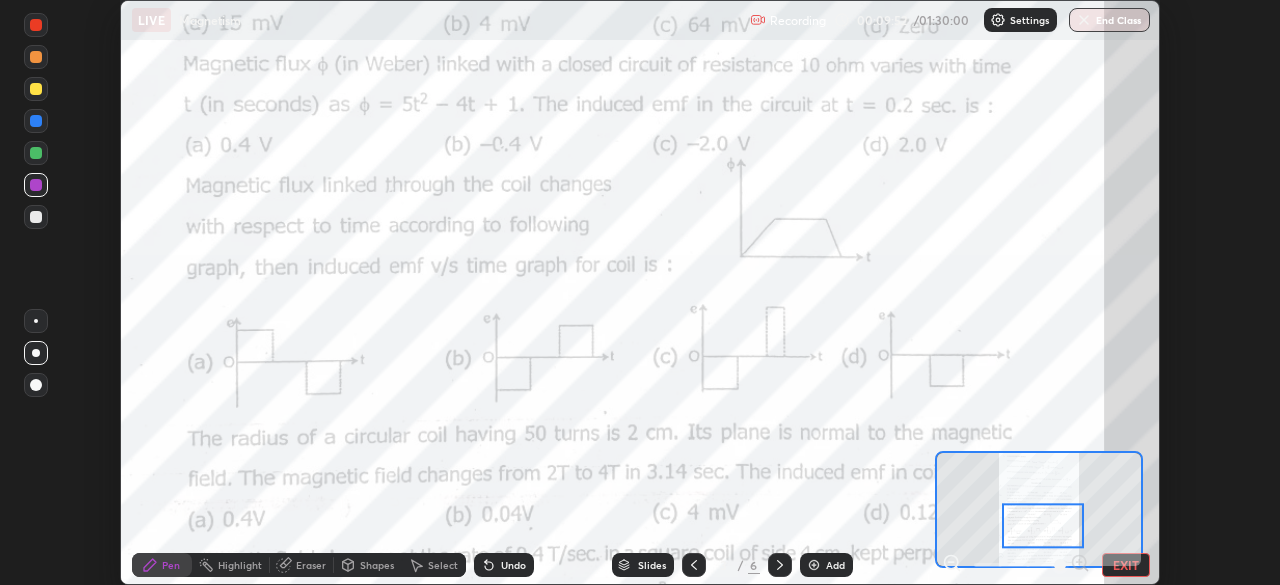 click at bounding box center [36, 425] 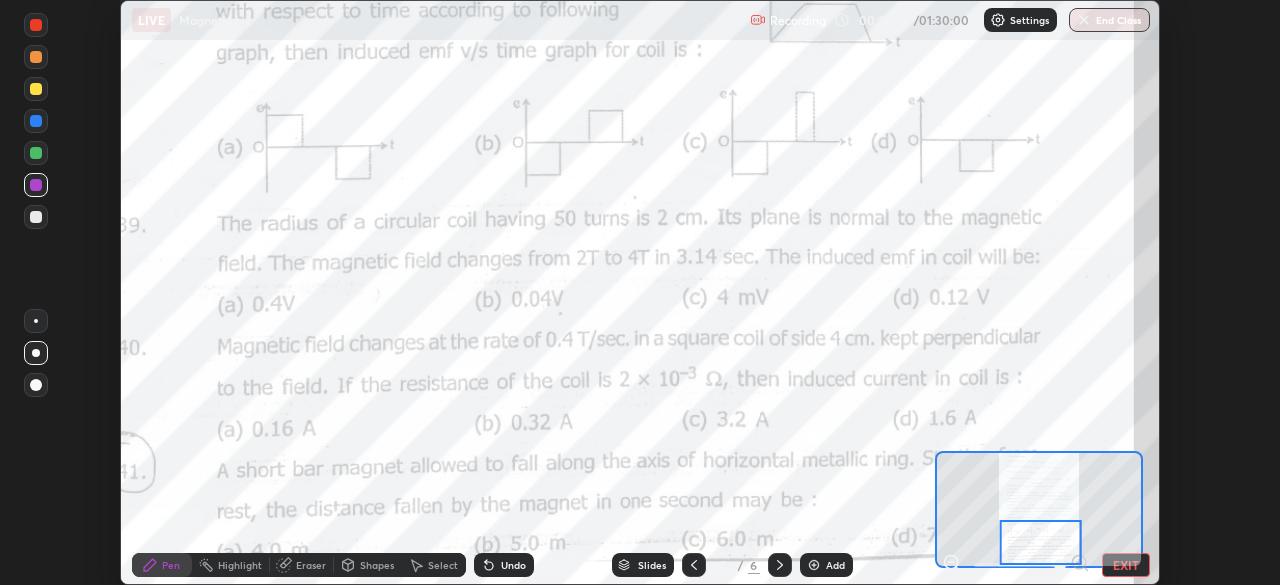 click at bounding box center (814, 565) 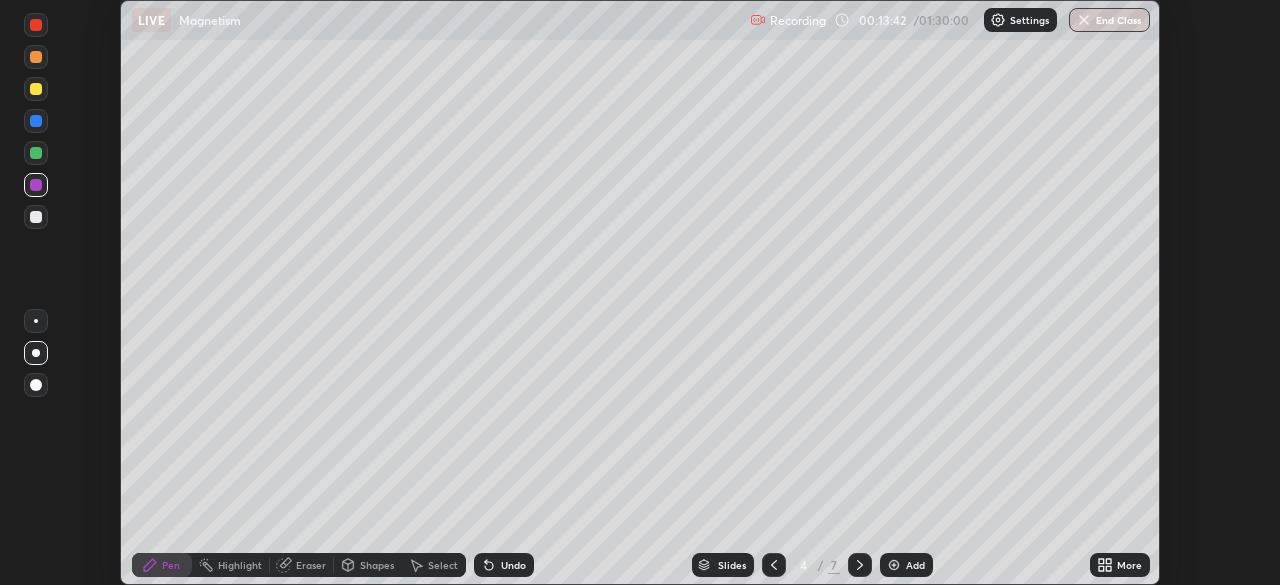 click 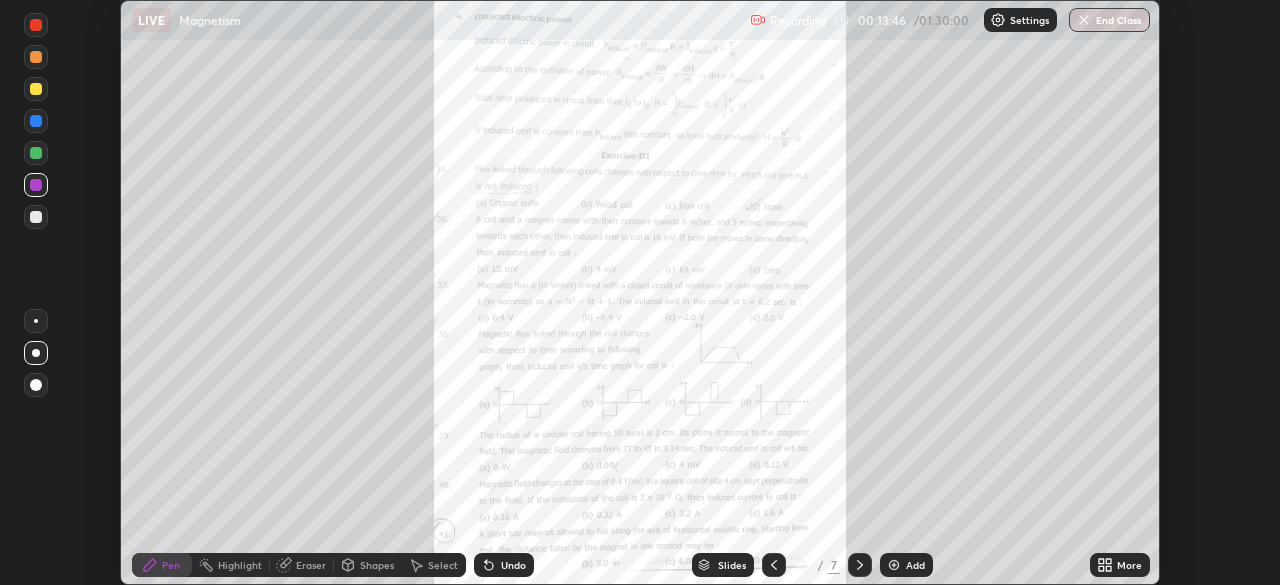 click on "More" at bounding box center [1129, 565] 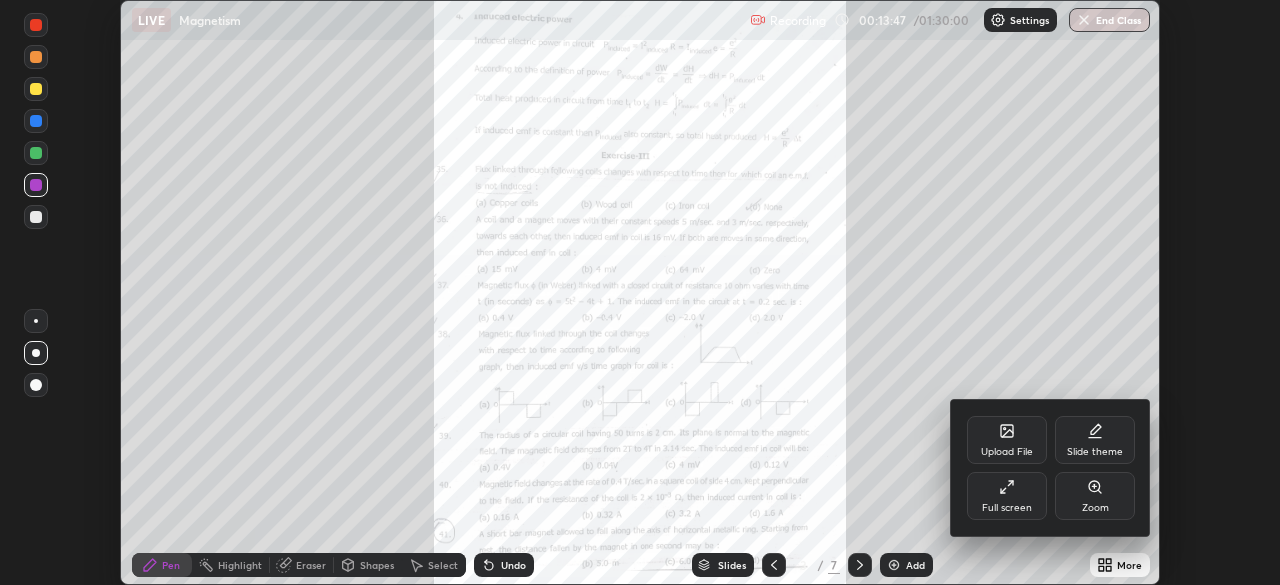 click on "Zoom" at bounding box center [1095, 496] 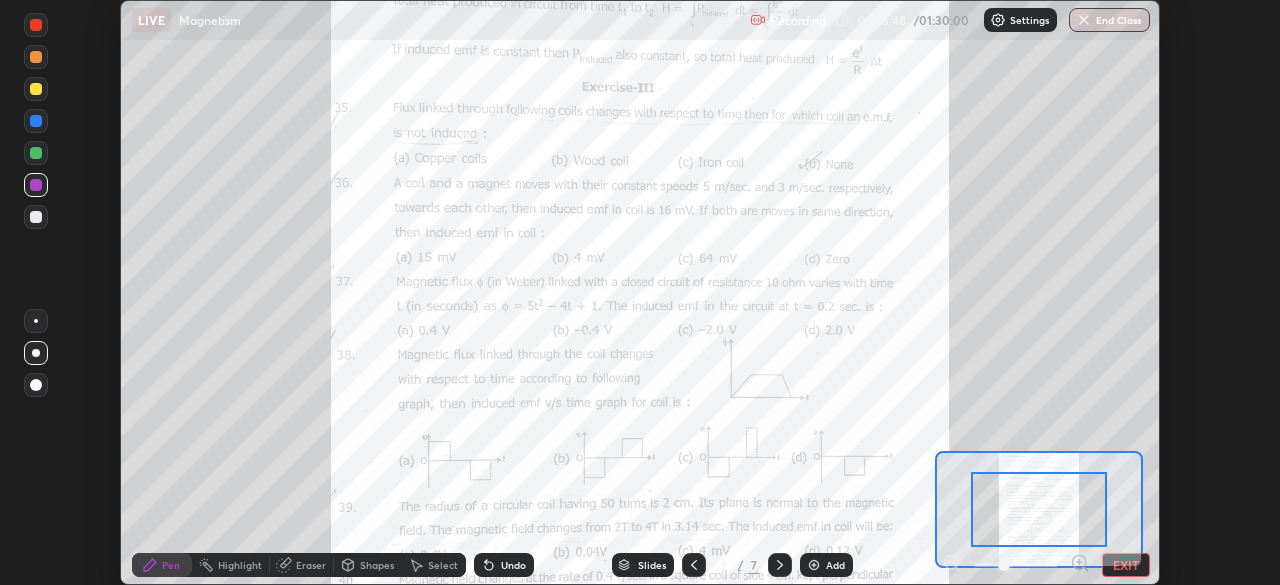 click 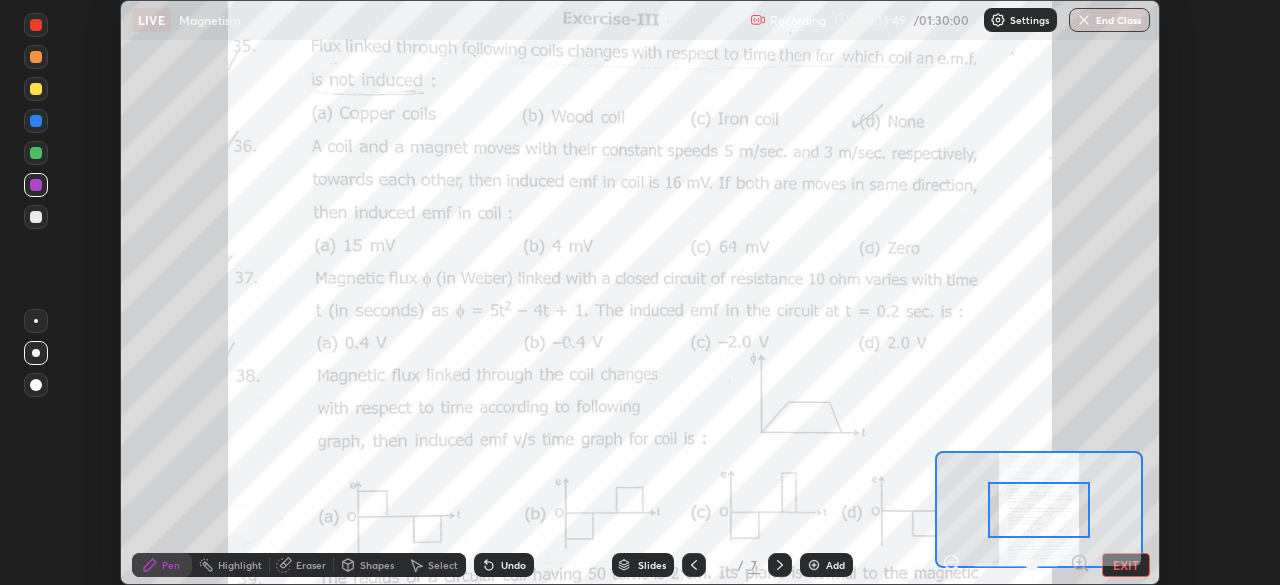 click 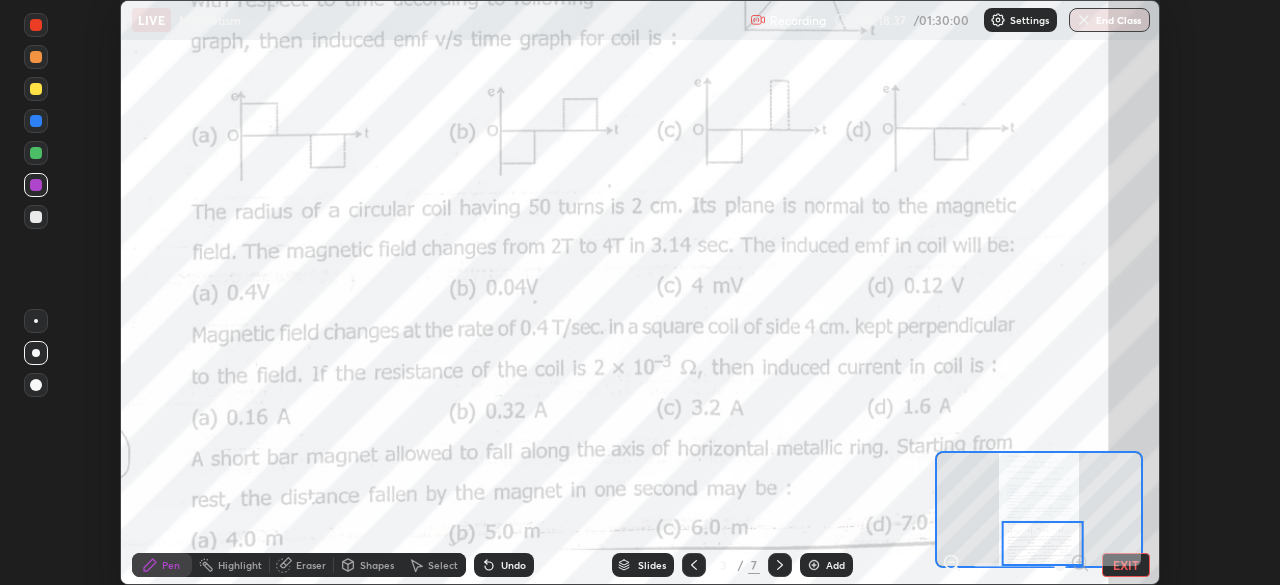 click on "Slides" at bounding box center [652, 565] 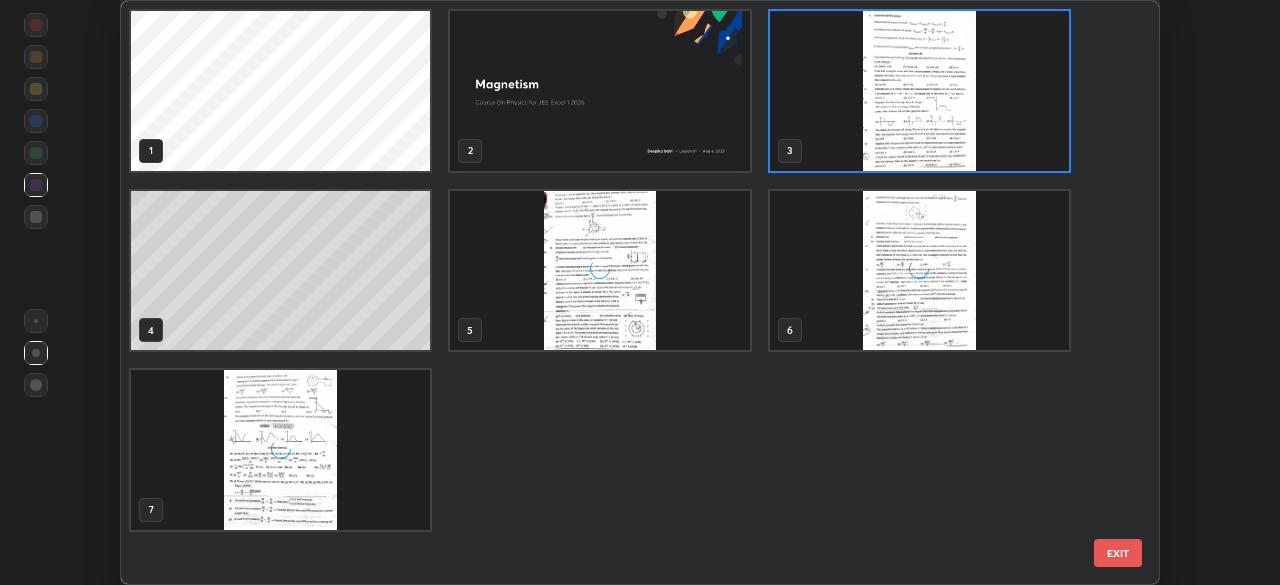 scroll, scrollTop: 7, scrollLeft: 11, axis: both 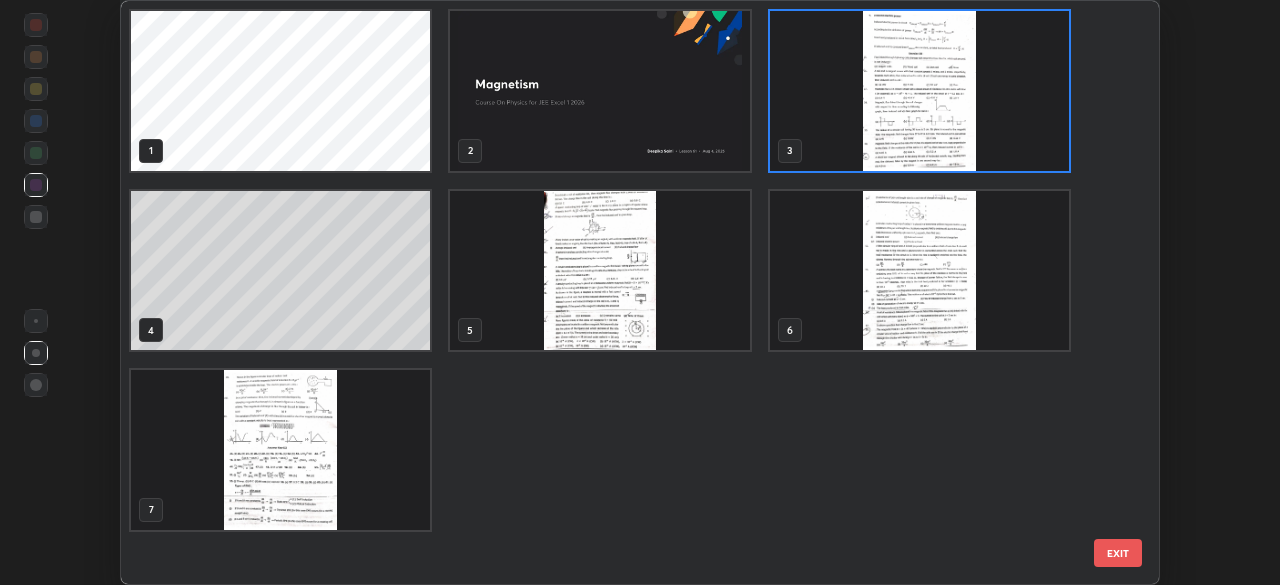 click at bounding box center (599, 271) 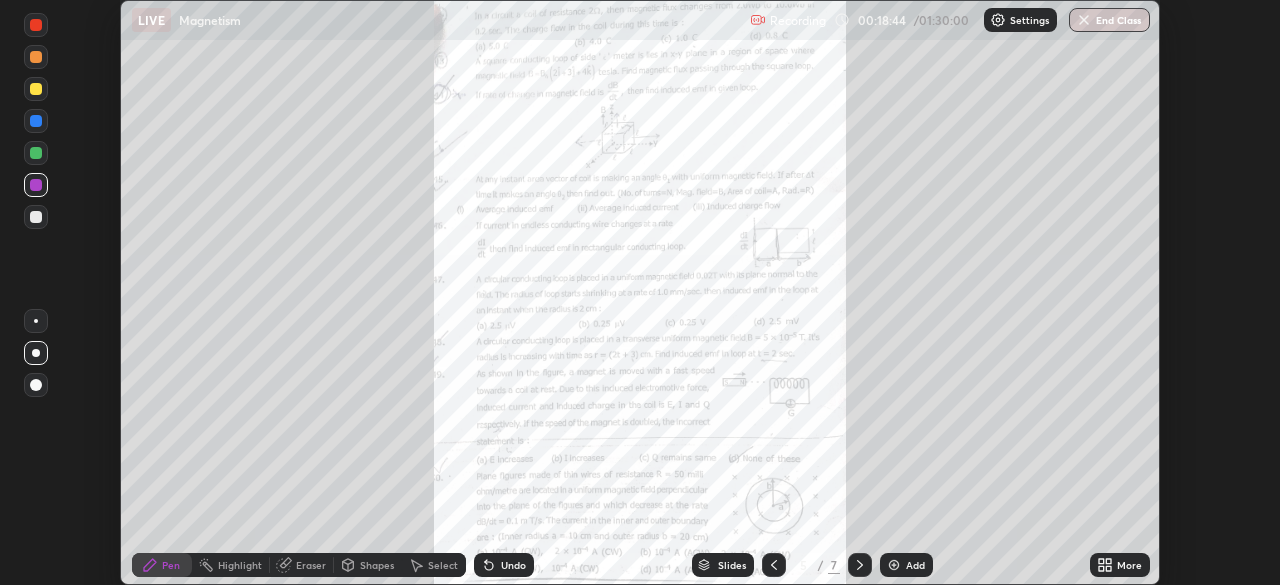 click 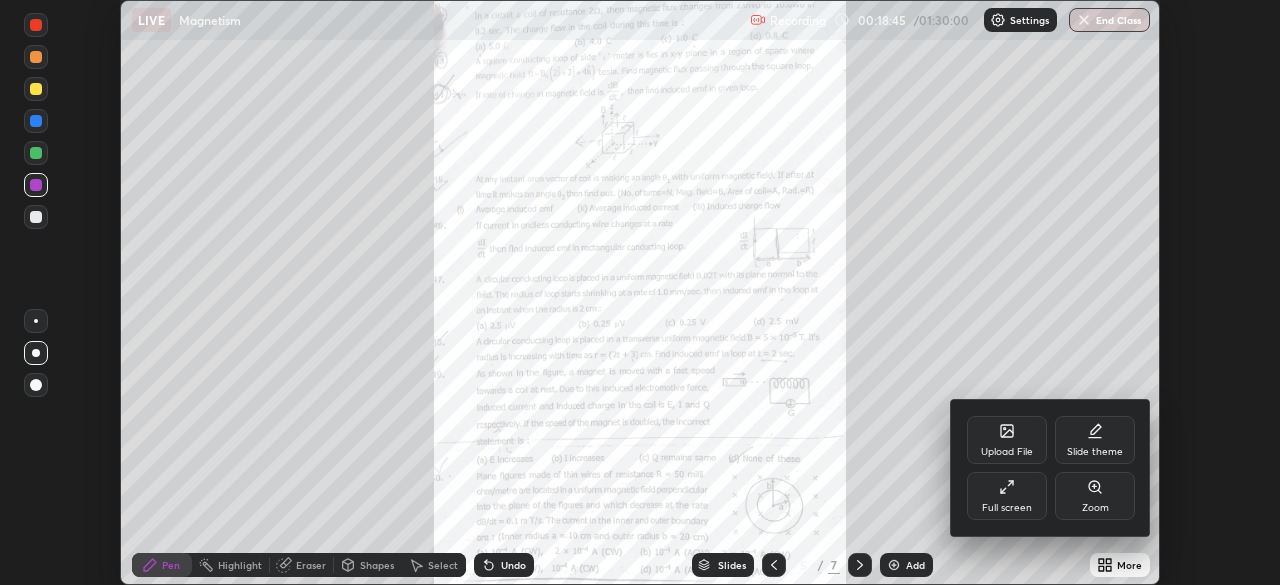 click on "Zoom" at bounding box center [1095, 496] 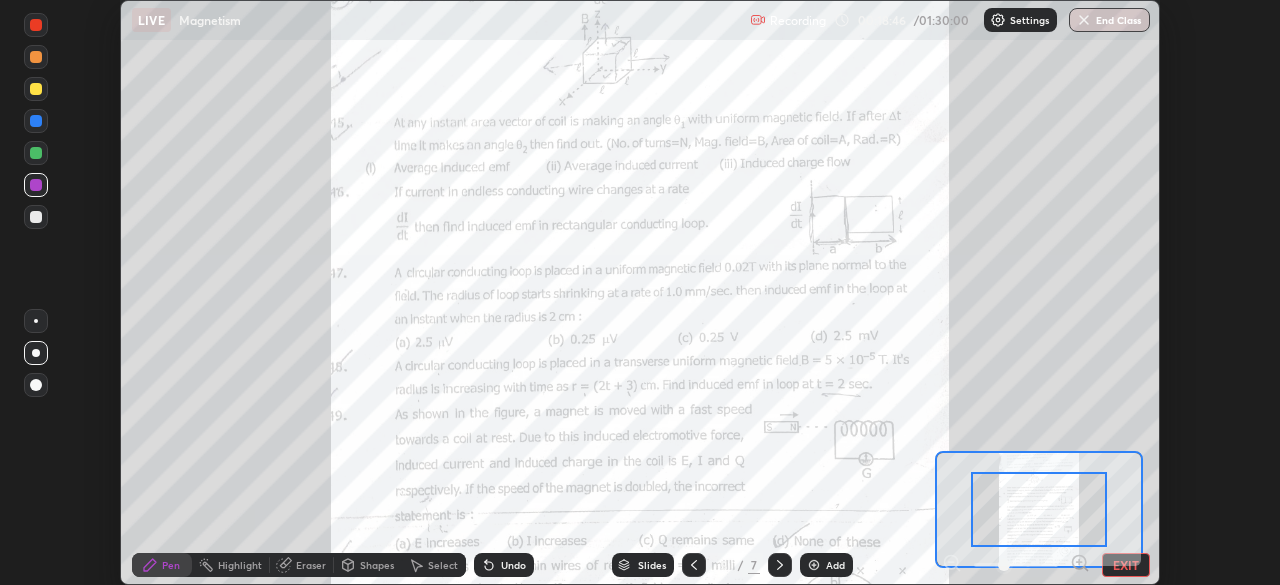 click 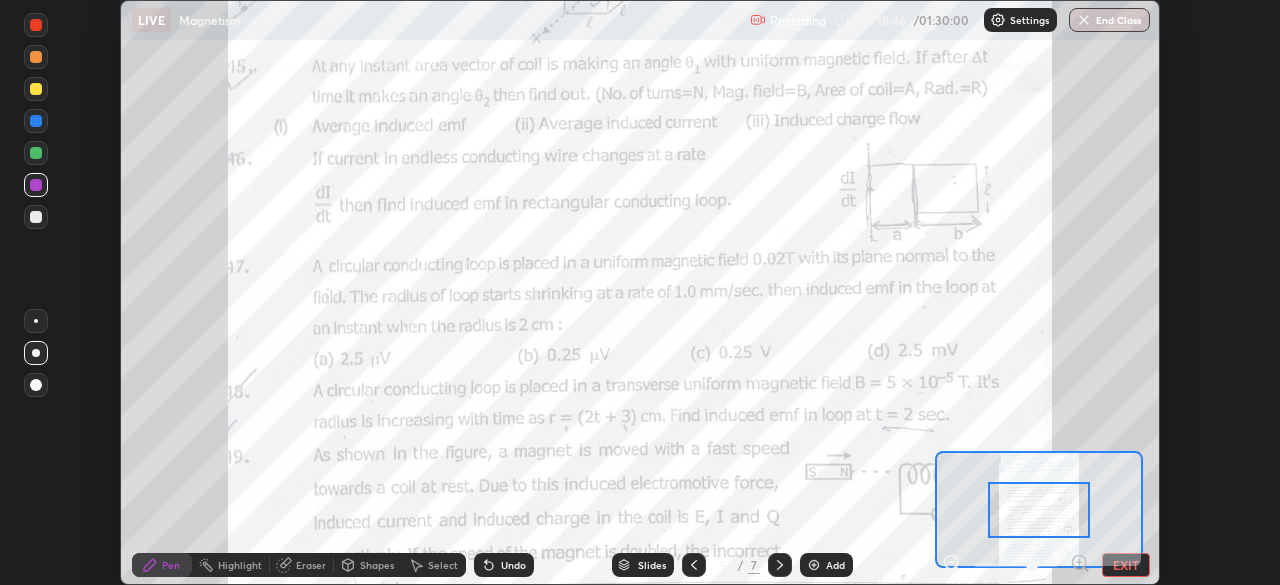 click 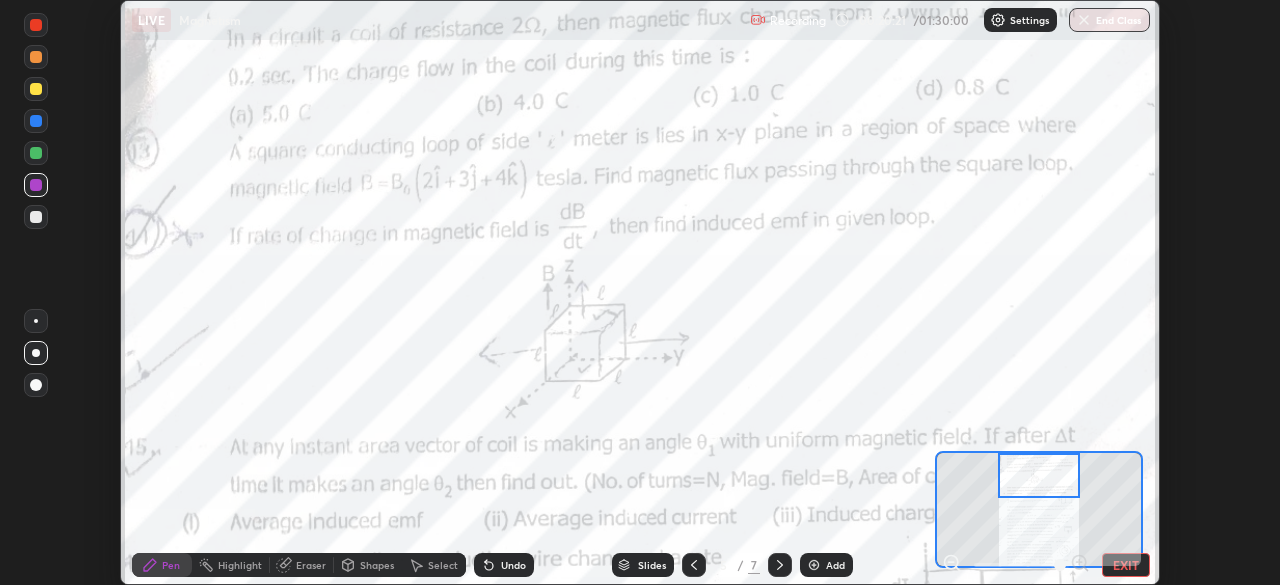 click on "Eraser" at bounding box center (311, 565) 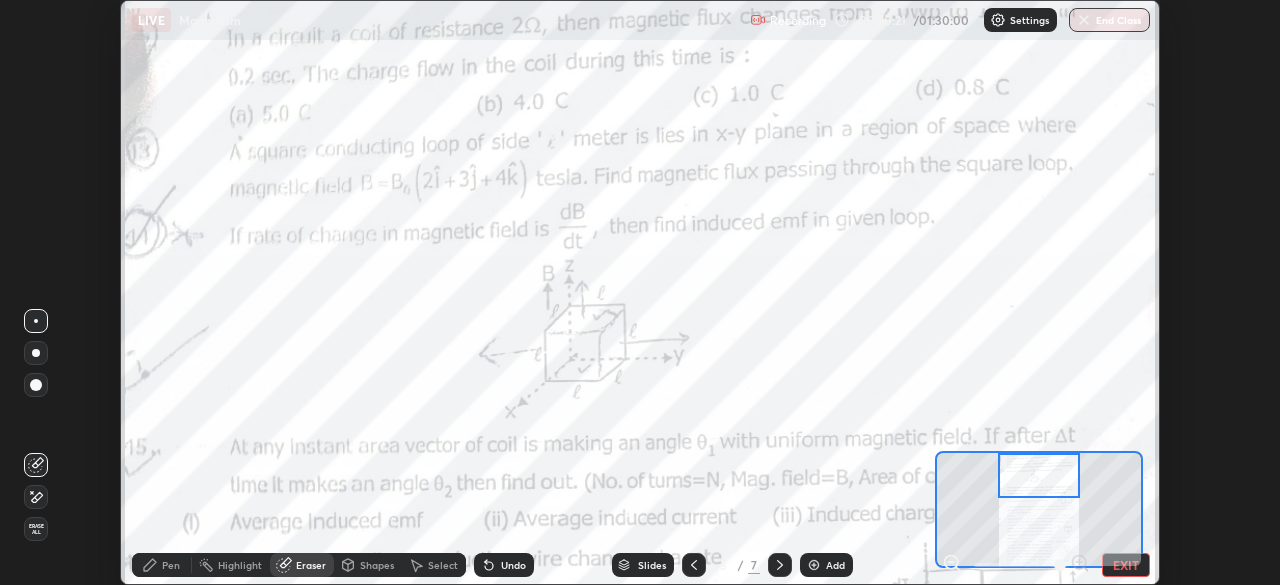 click on "Eraser" at bounding box center (311, 565) 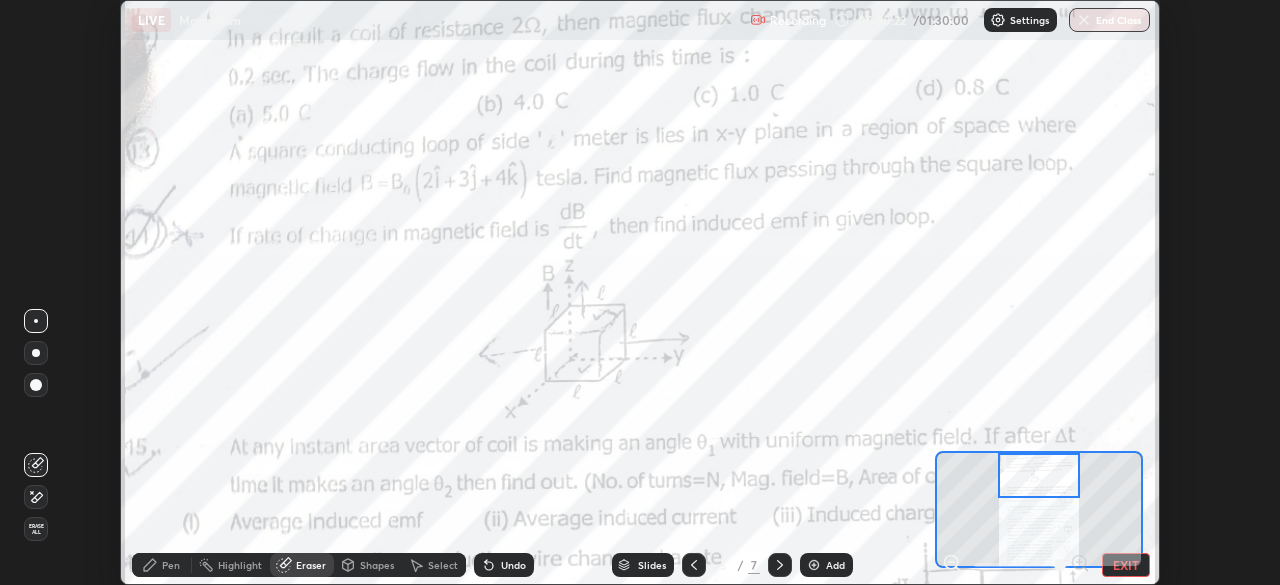 click on "Erase all" at bounding box center (36, 529) 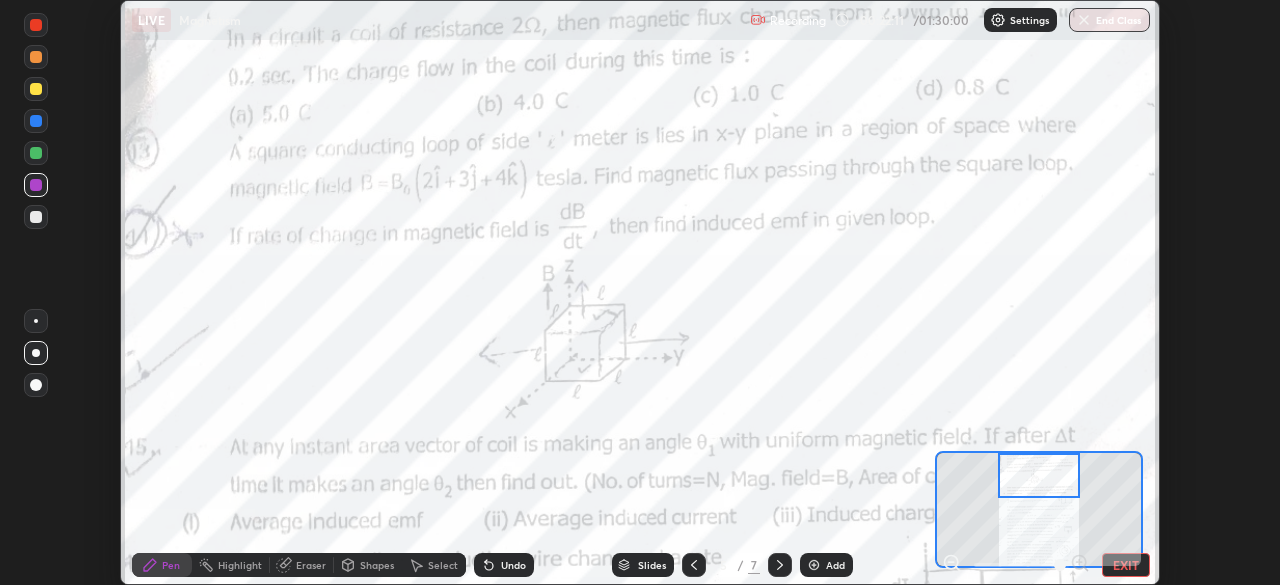 click on "Eraser" at bounding box center [302, 565] 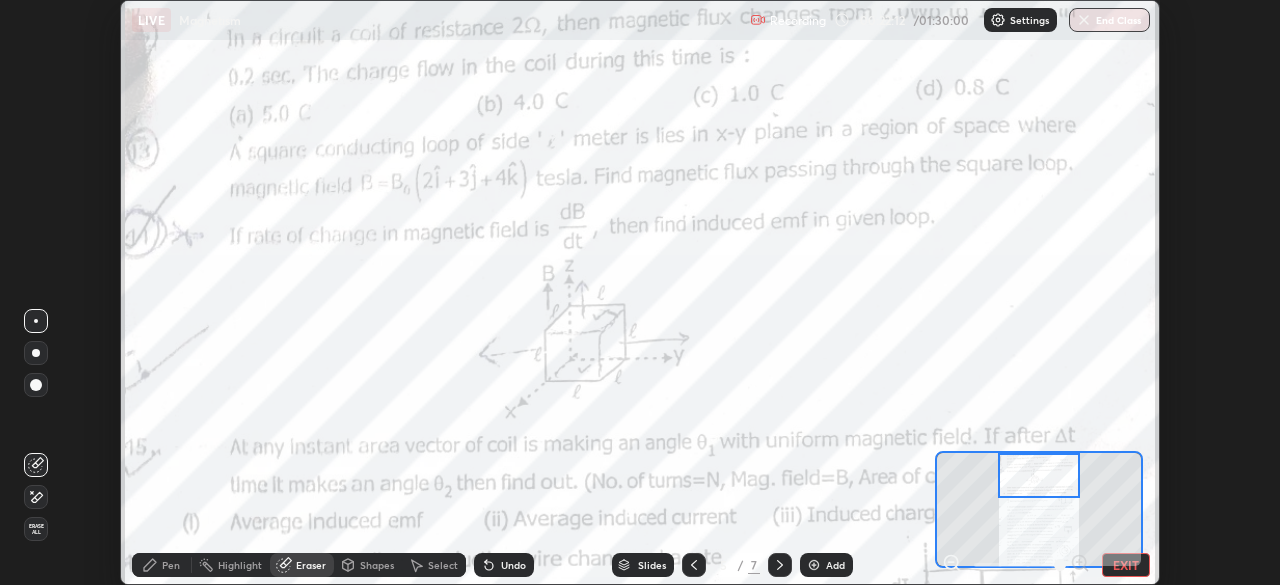 click on "Erase all" at bounding box center [36, 529] 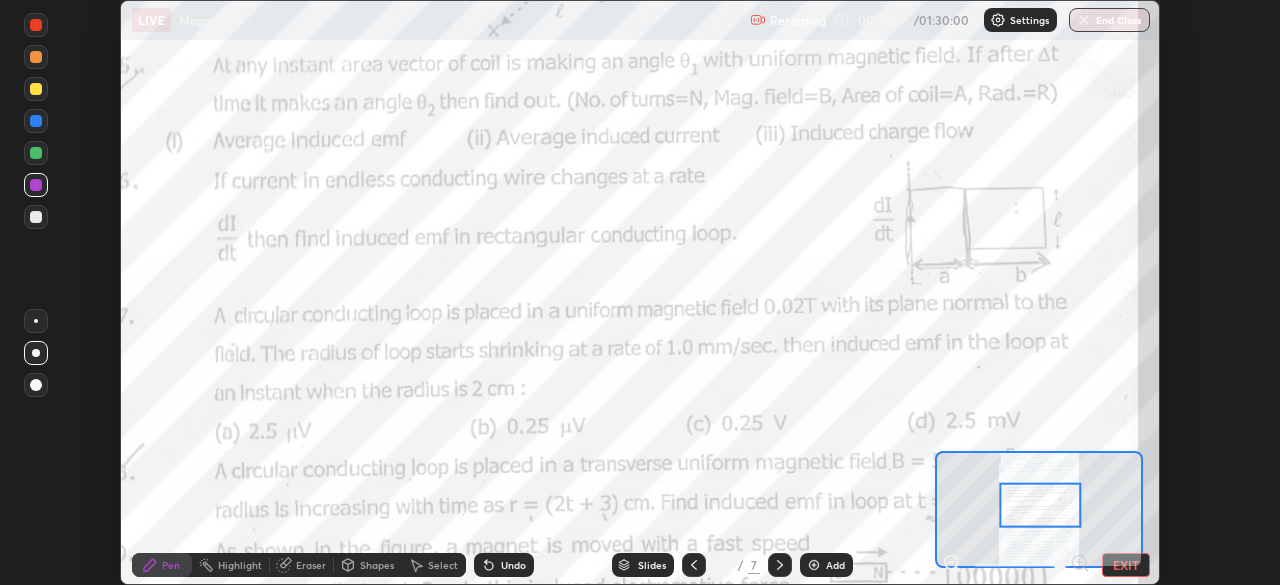 click on "Eraser" at bounding box center (311, 565) 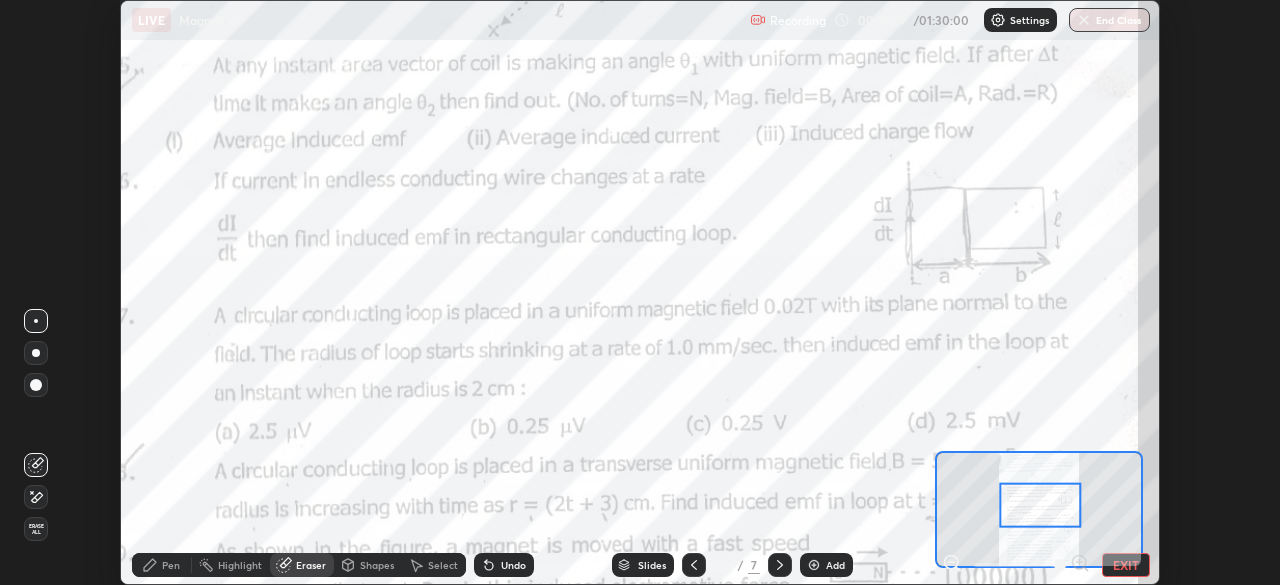 click on "Eraser" at bounding box center [311, 565] 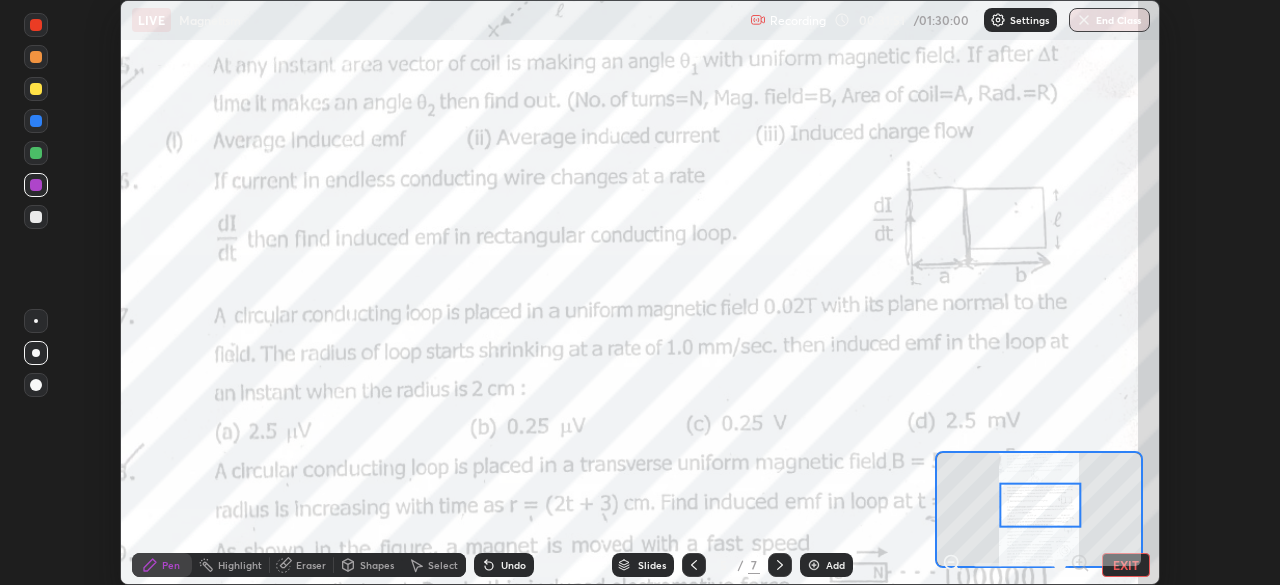click on "Eraser" at bounding box center (311, 565) 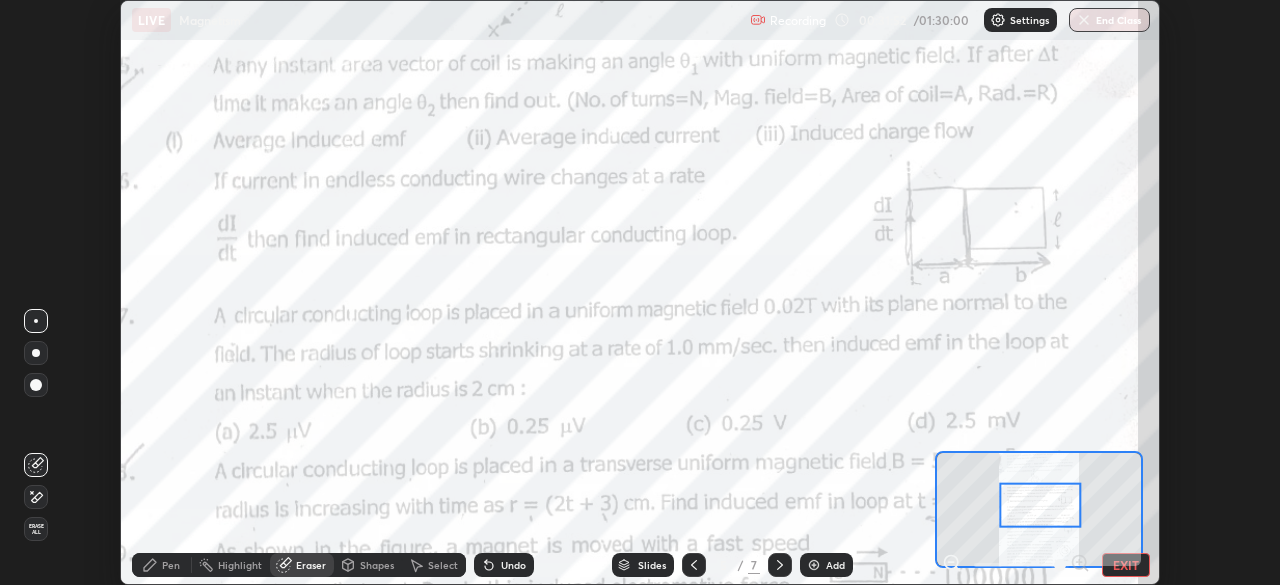 click on "Erase all" at bounding box center (36, 529) 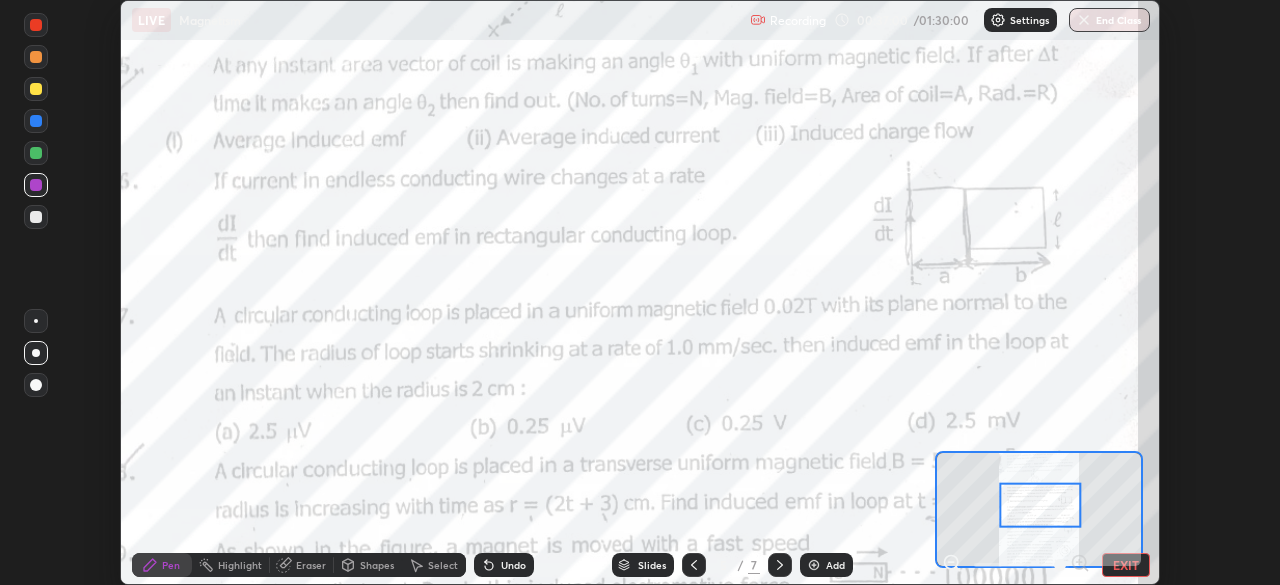 click at bounding box center (814, 565) 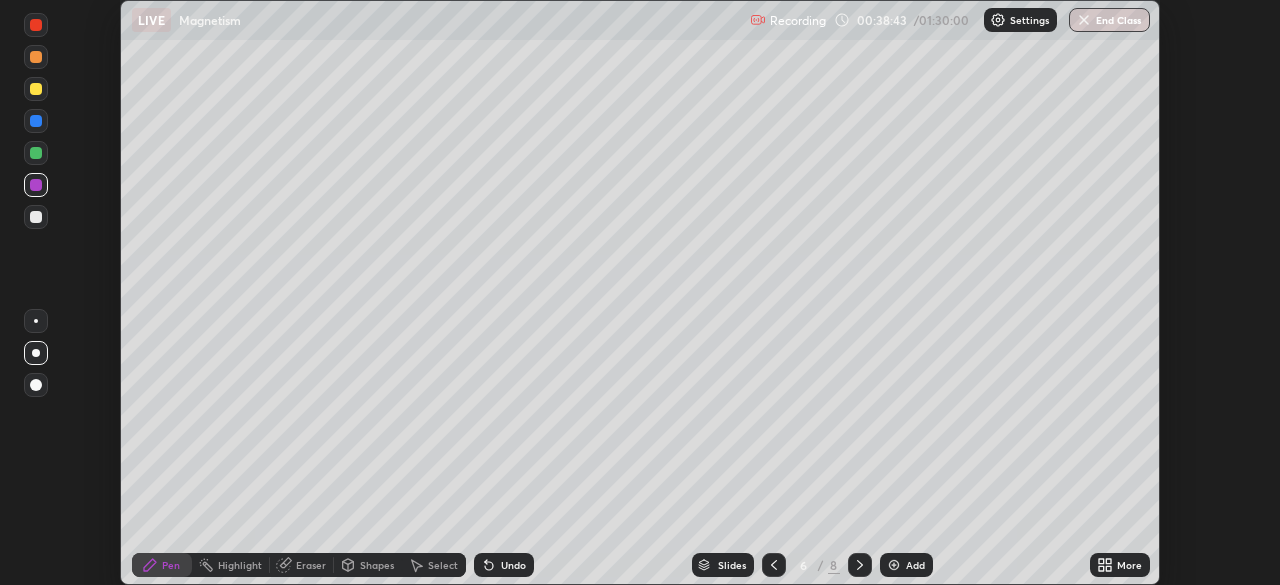 click 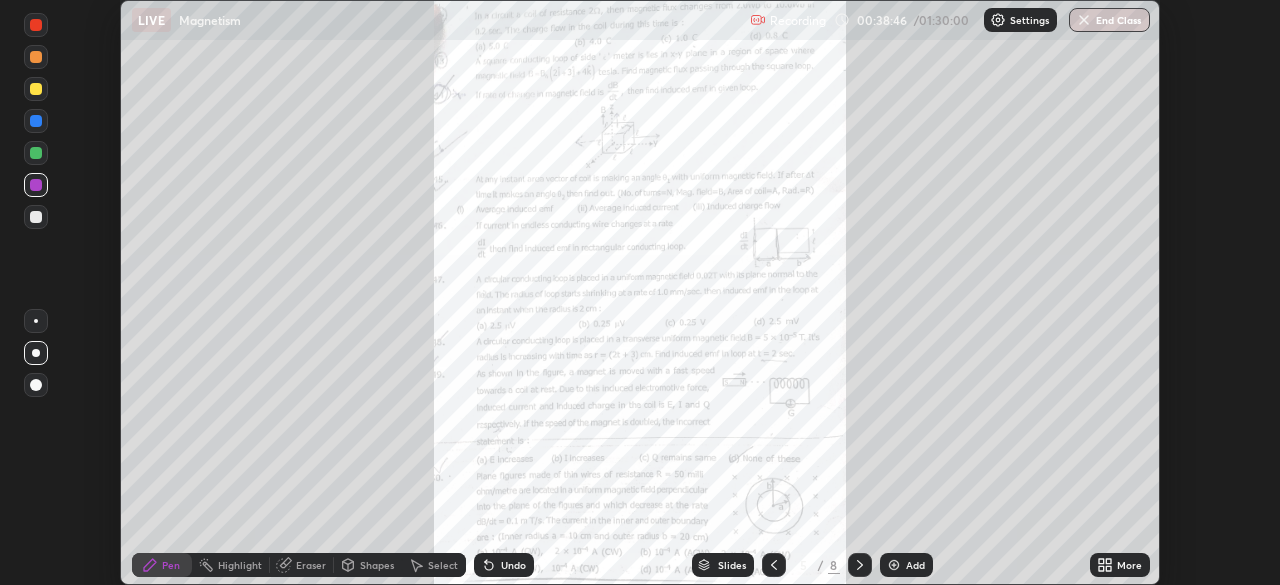 click 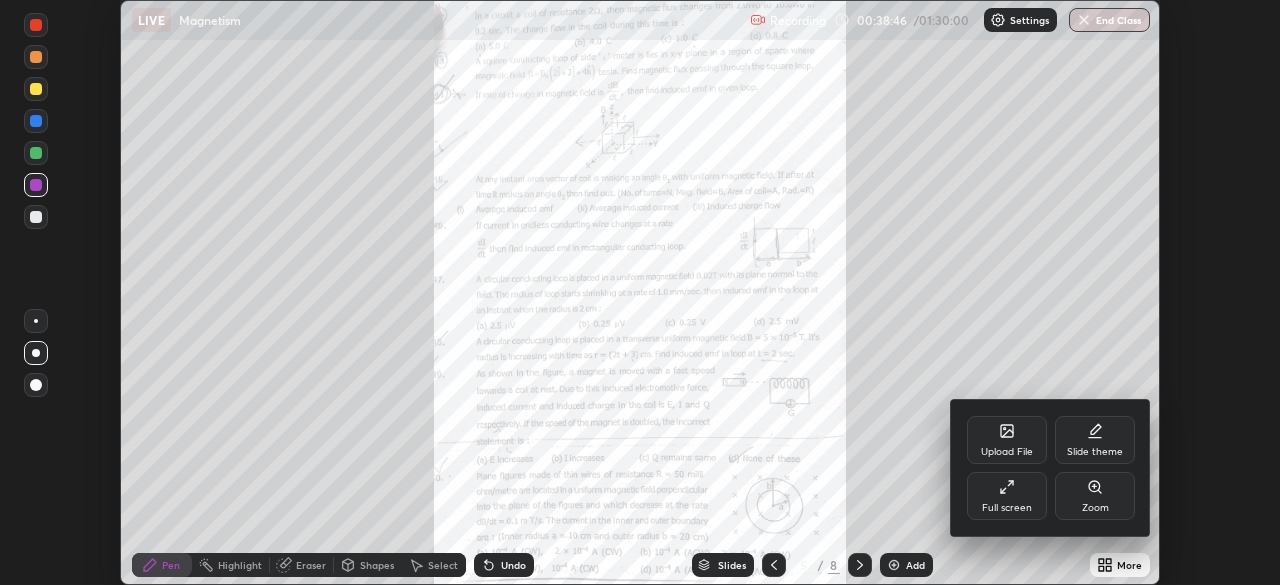 click on "Zoom" at bounding box center (1095, 496) 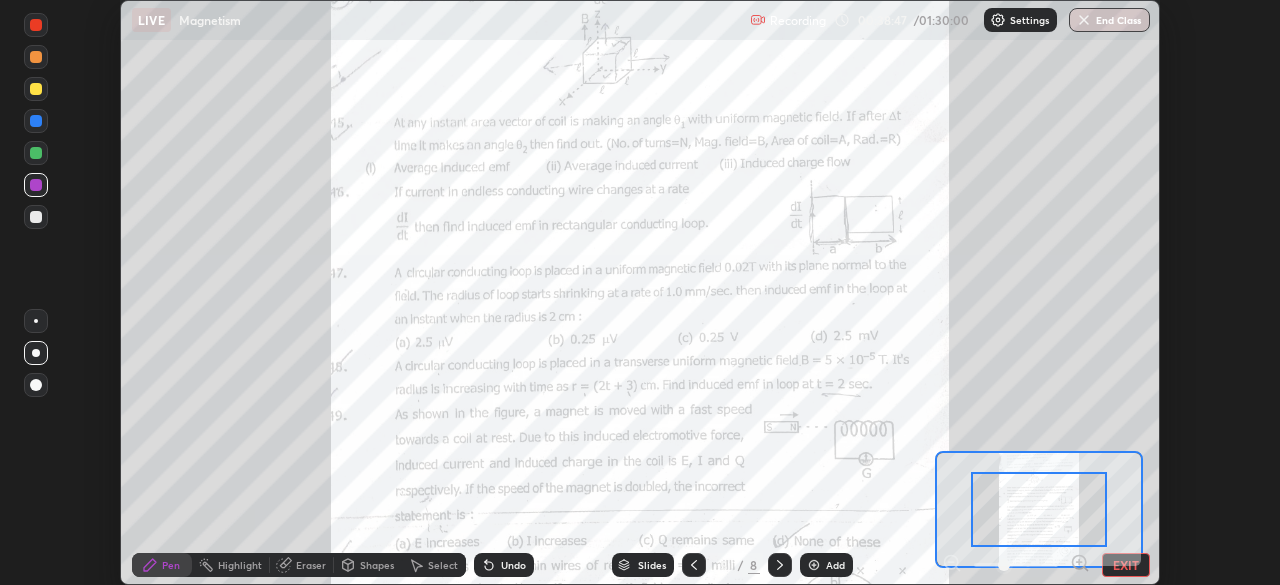 click 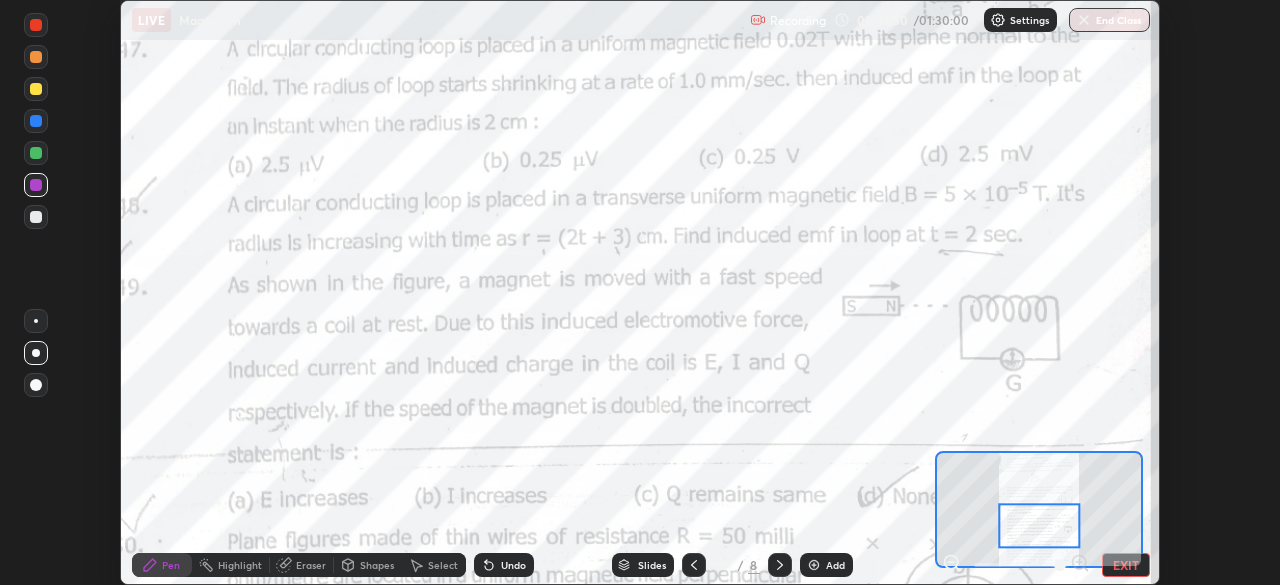 click on "Add" at bounding box center (826, 565) 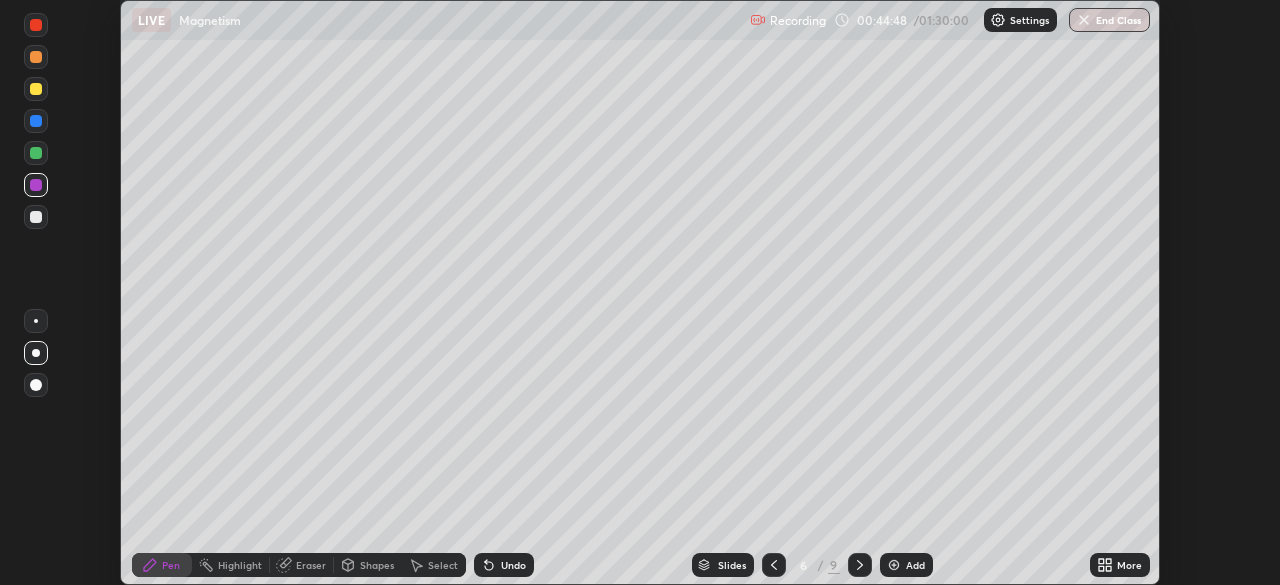 click on "Eraser" at bounding box center (311, 565) 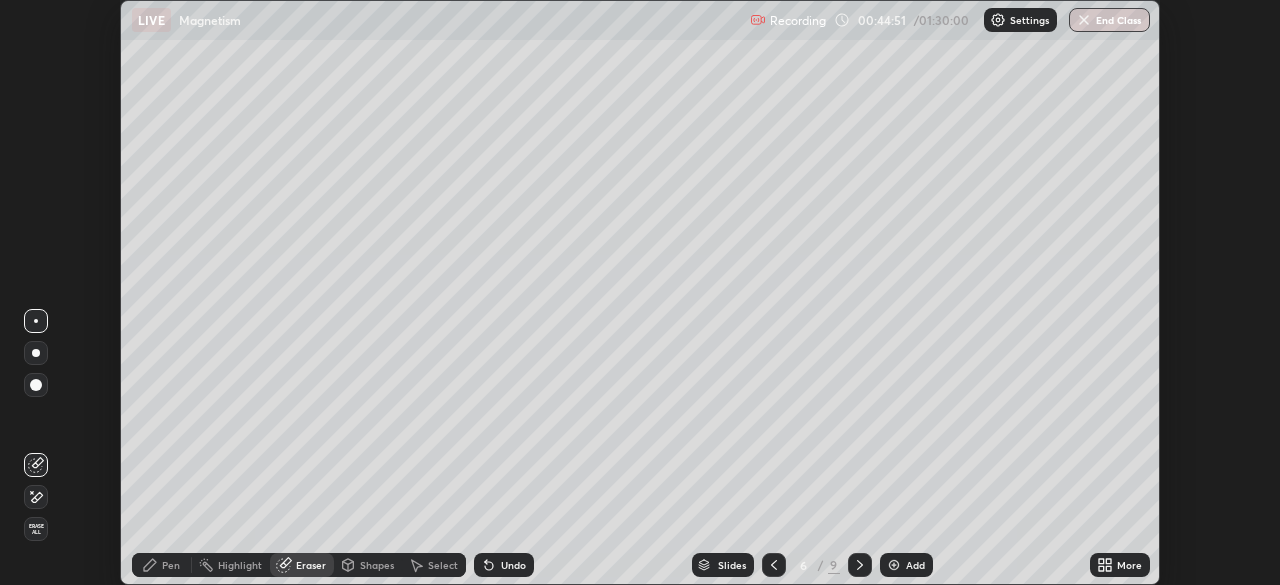 click on "Pen" at bounding box center [171, 565] 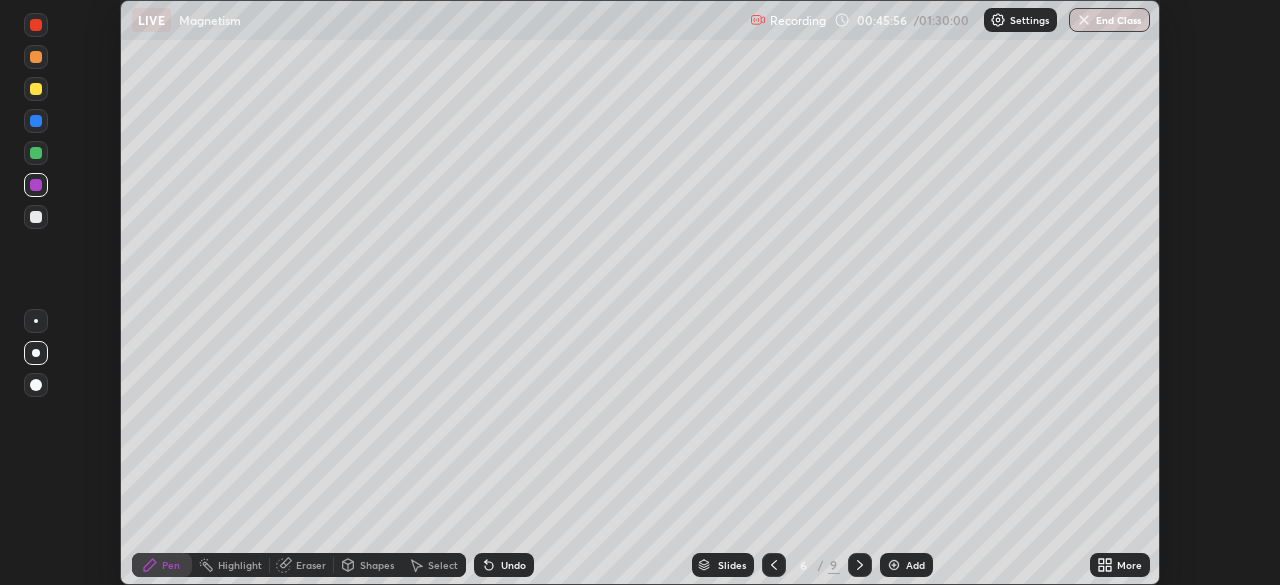 click on "Eraser" at bounding box center (311, 565) 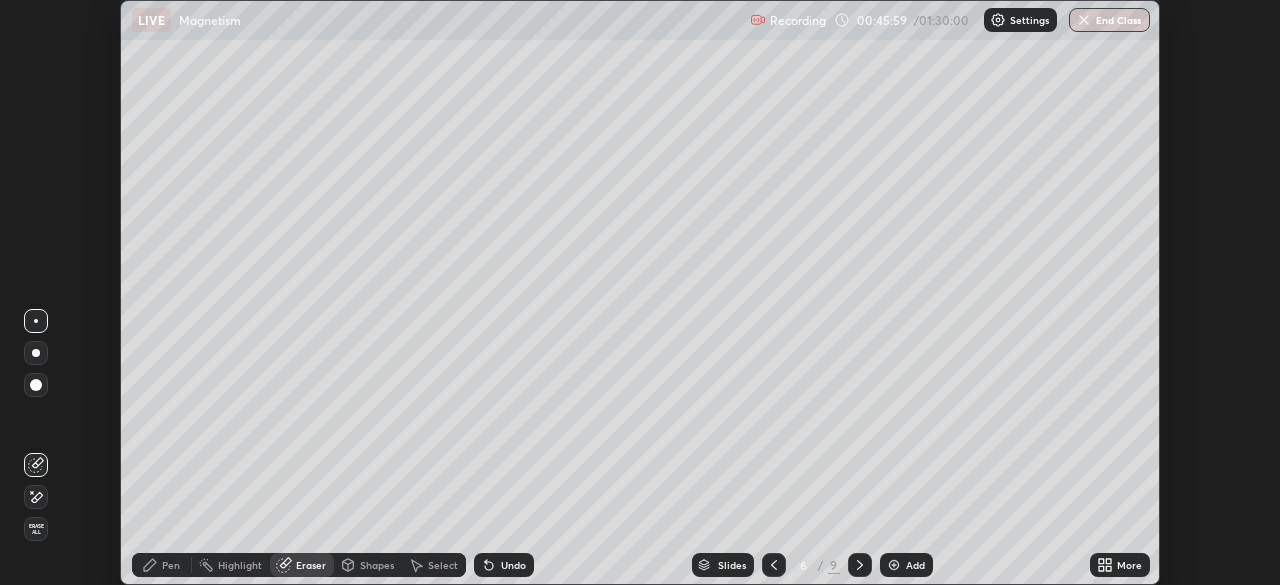 click on "Pen" at bounding box center [171, 565] 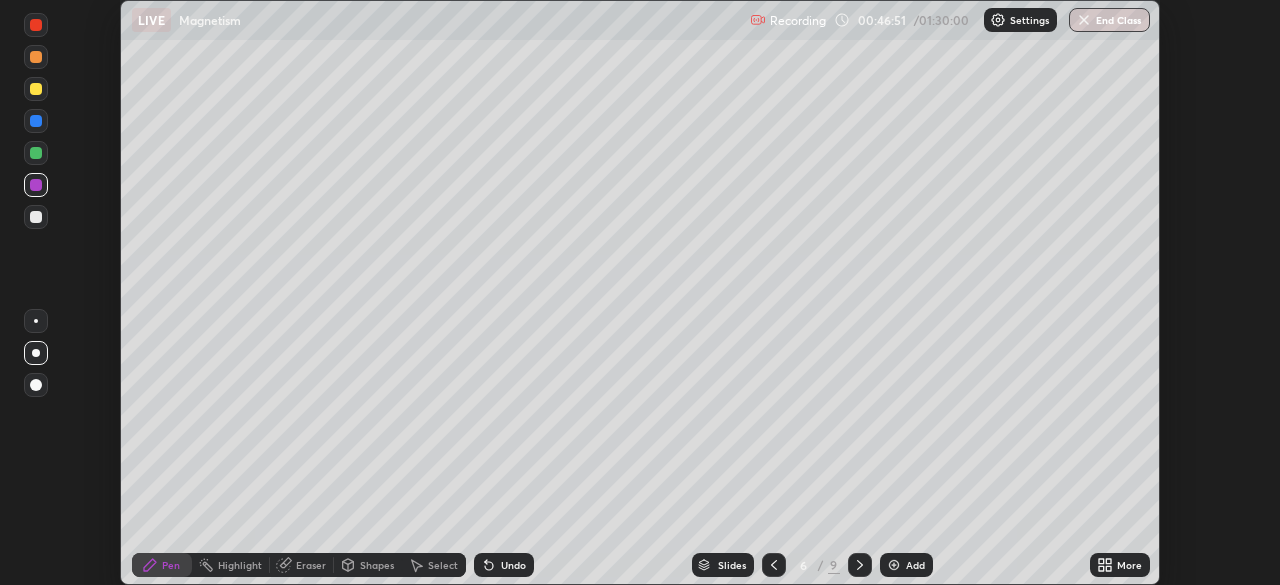click 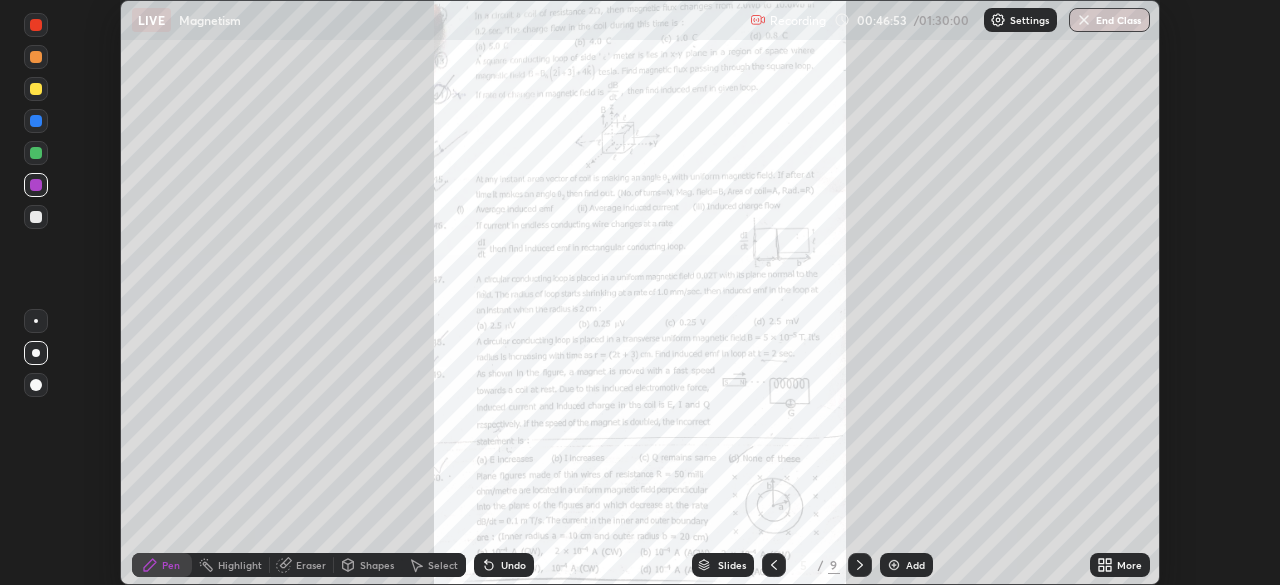 click 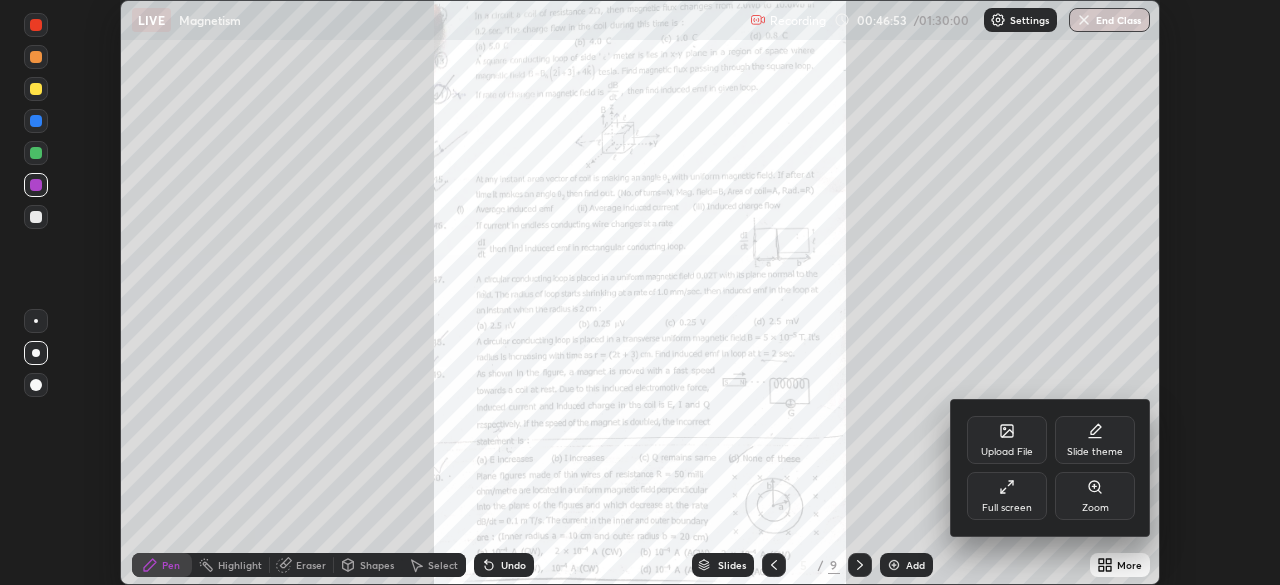 click on "Zoom" at bounding box center (1095, 508) 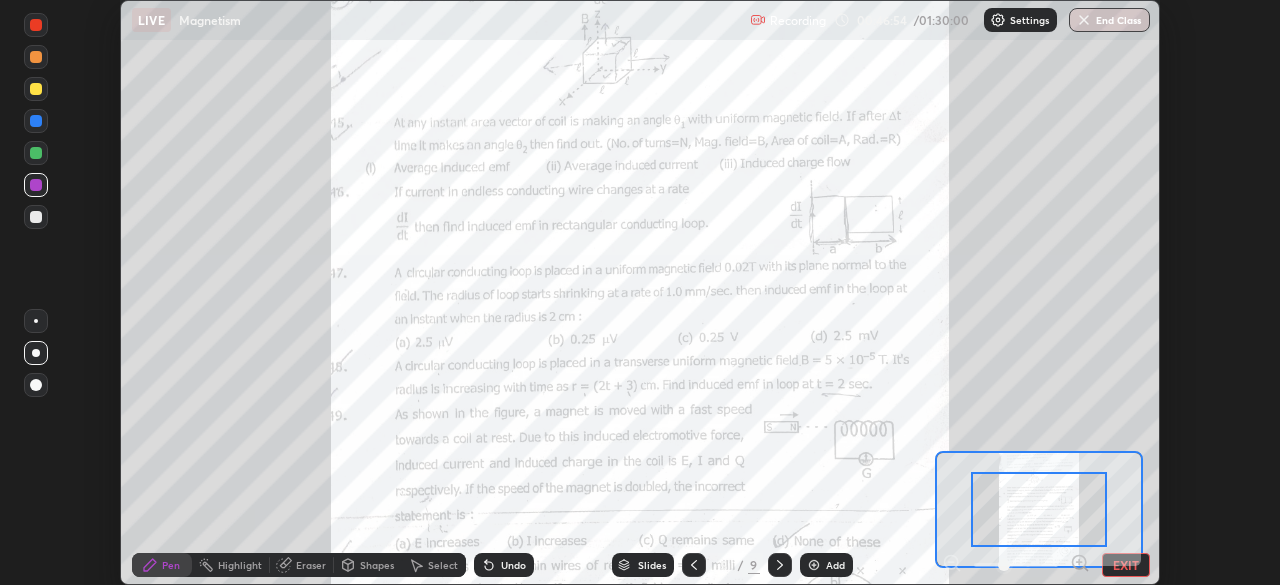 click 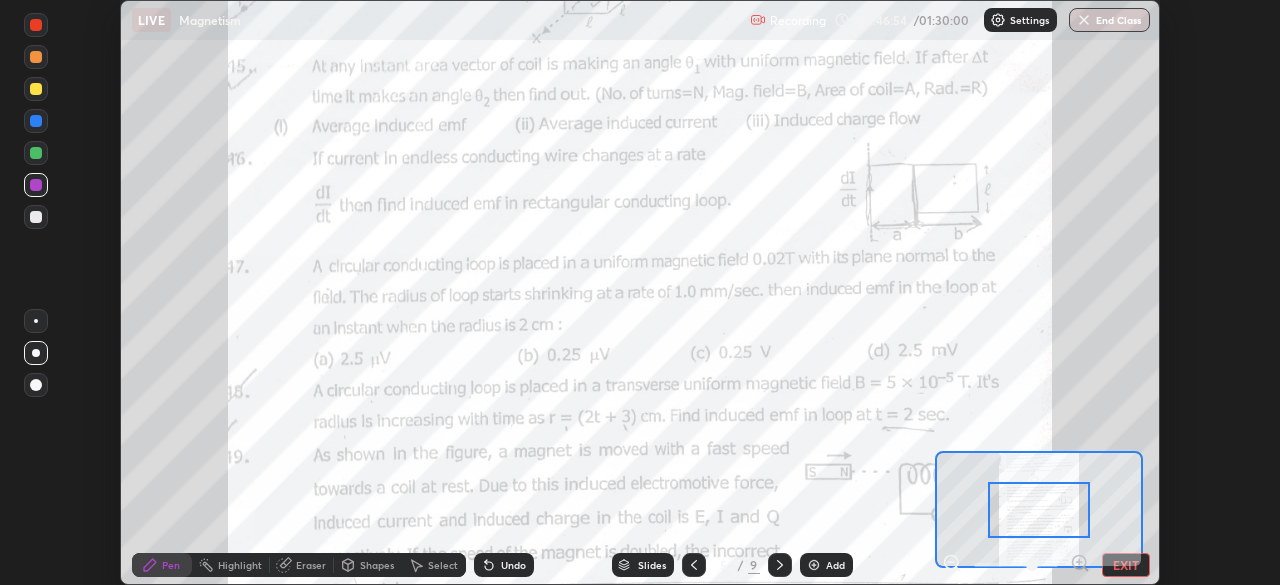click 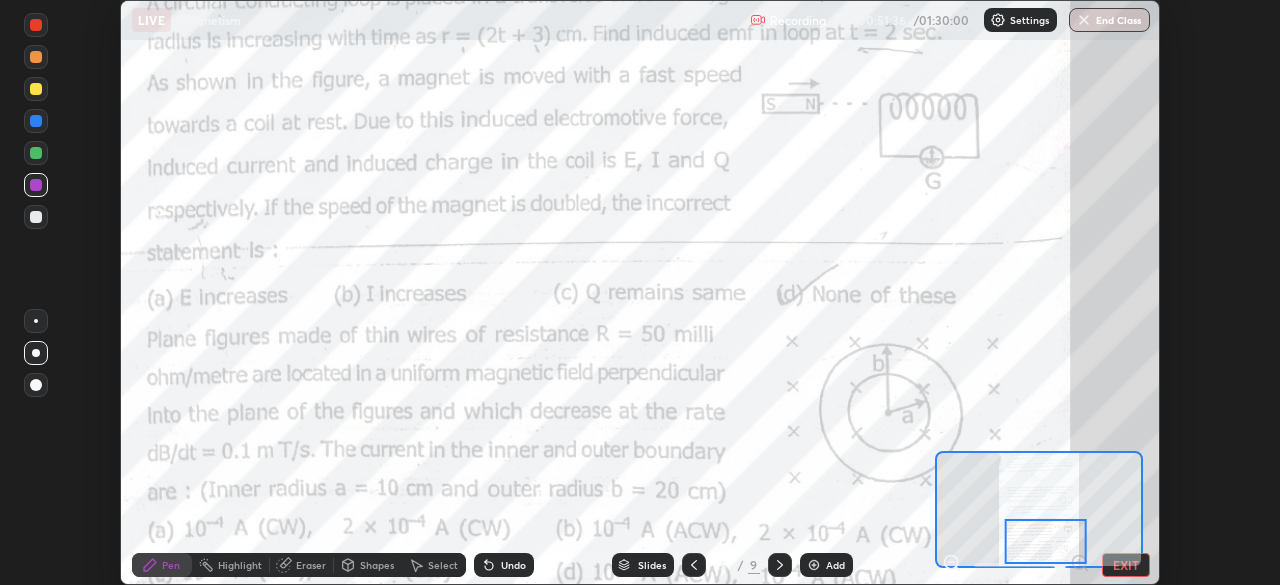 click at bounding box center [1045, 541] 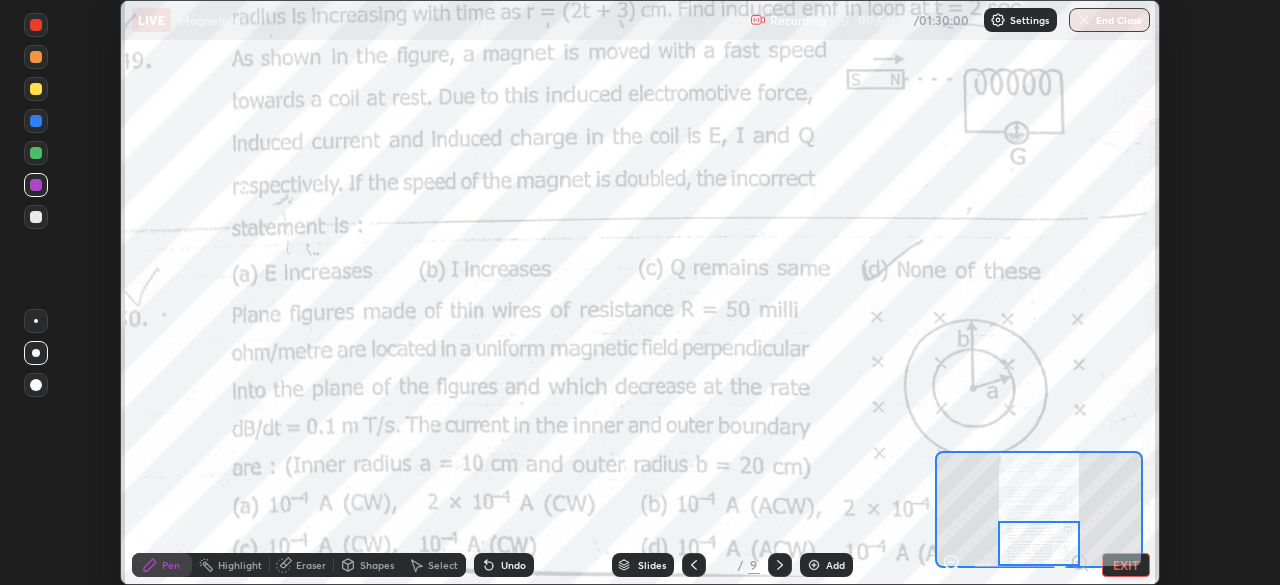click on "Slides" at bounding box center (652, 565) 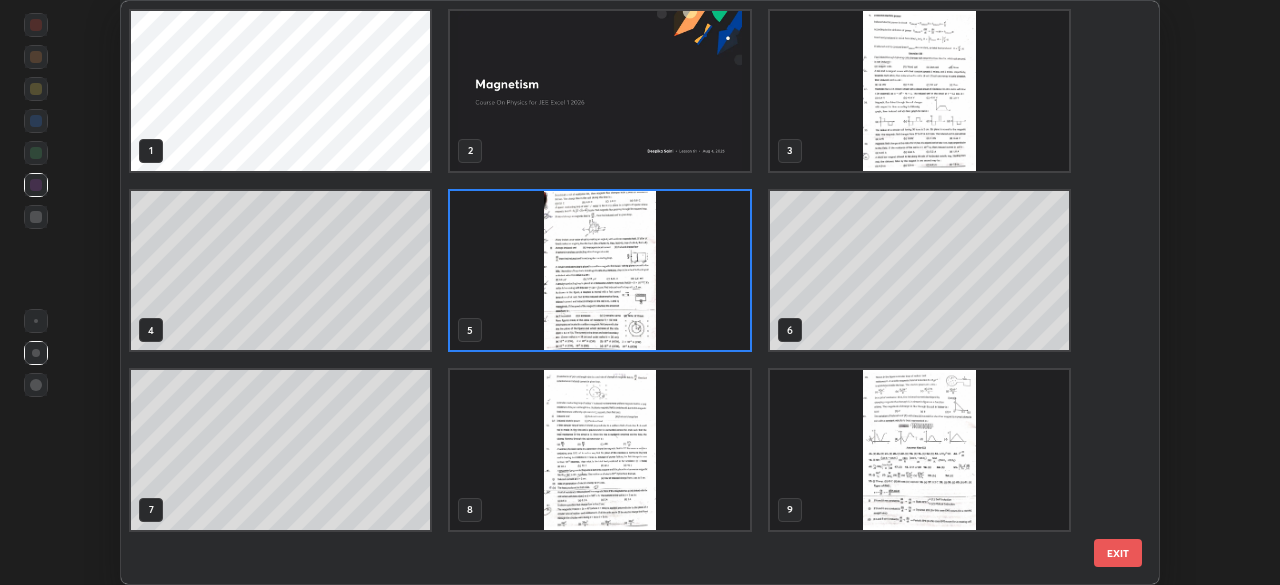 scroll, scrollTop: 7, scrollLeft: 11, axis: both 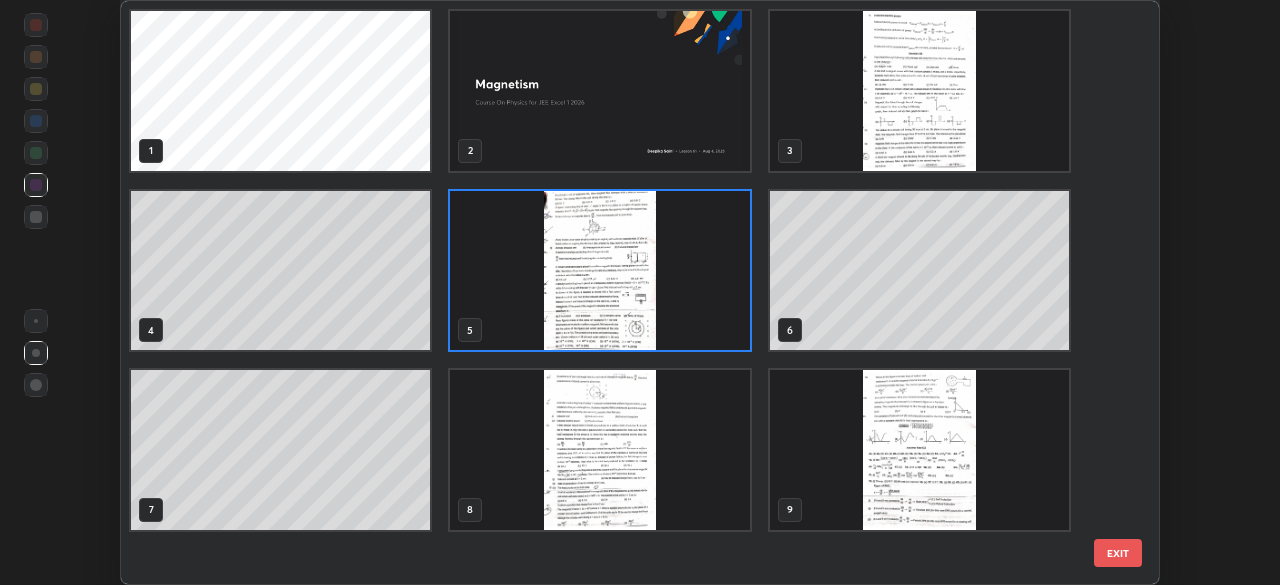 click at bounding box center (599, 450) 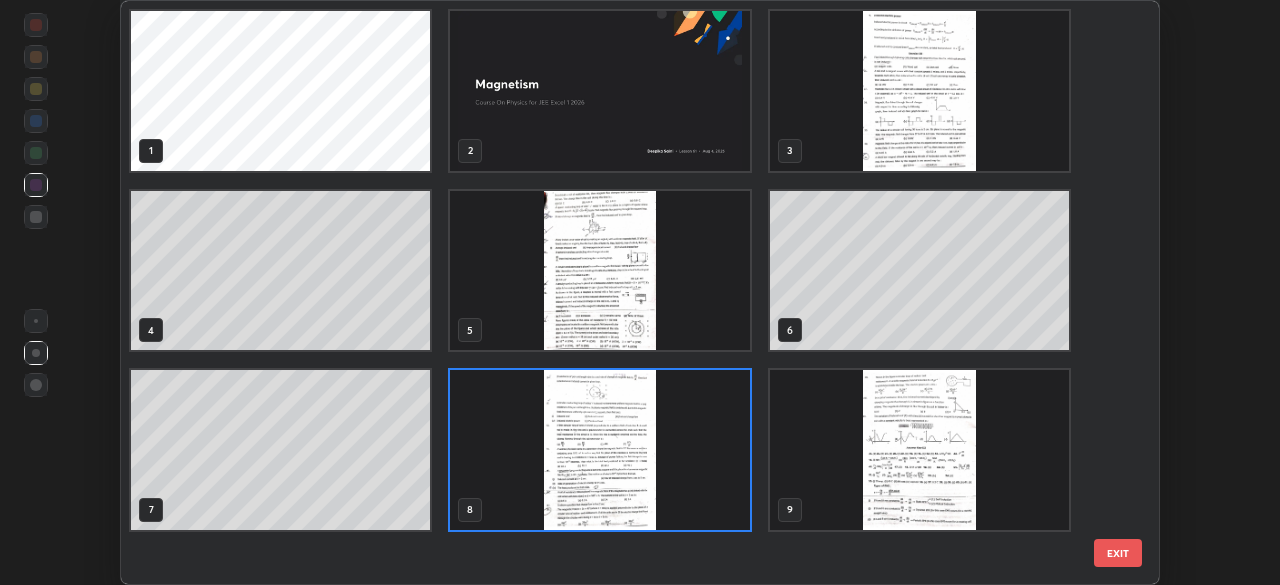 click at bounding box center (599, 450) 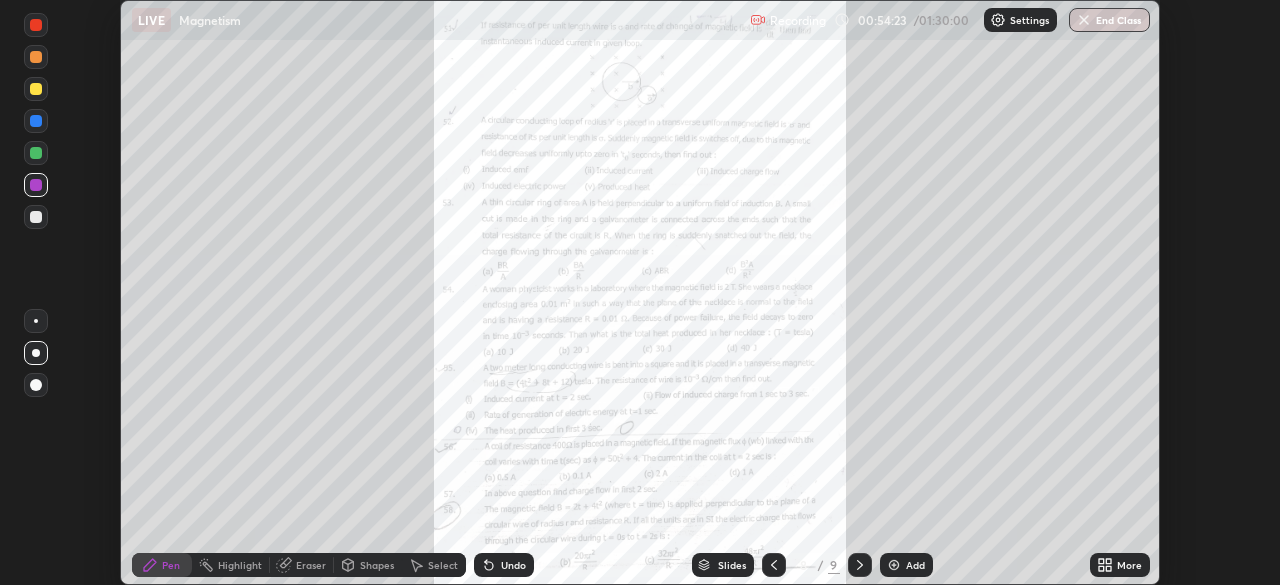 click at bounding box center (860, 565) 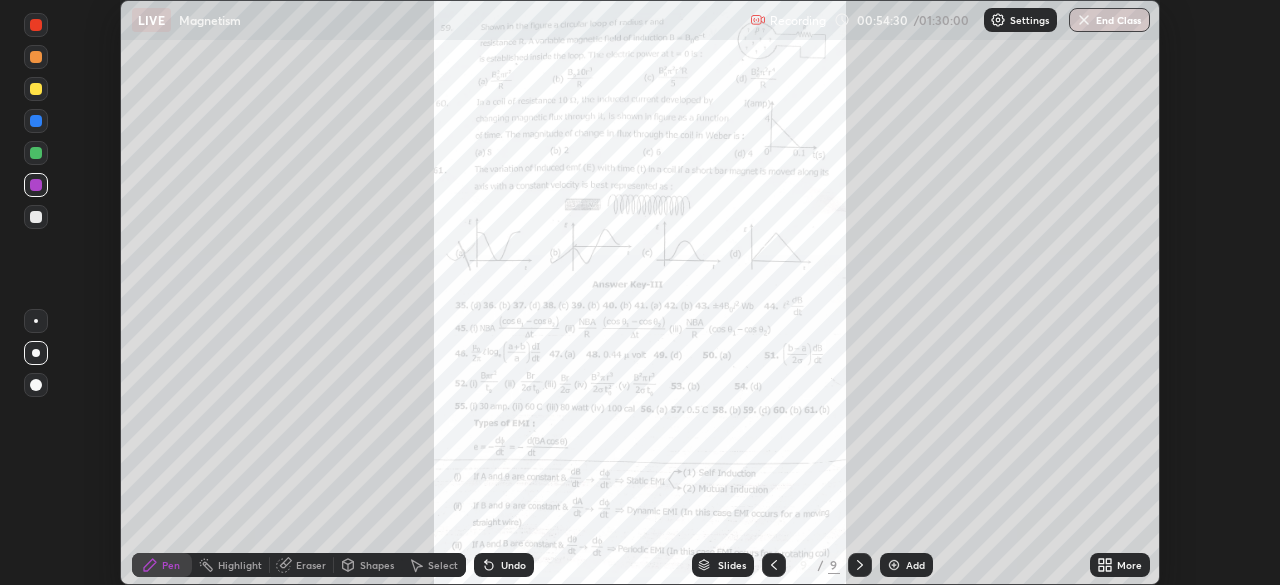 click 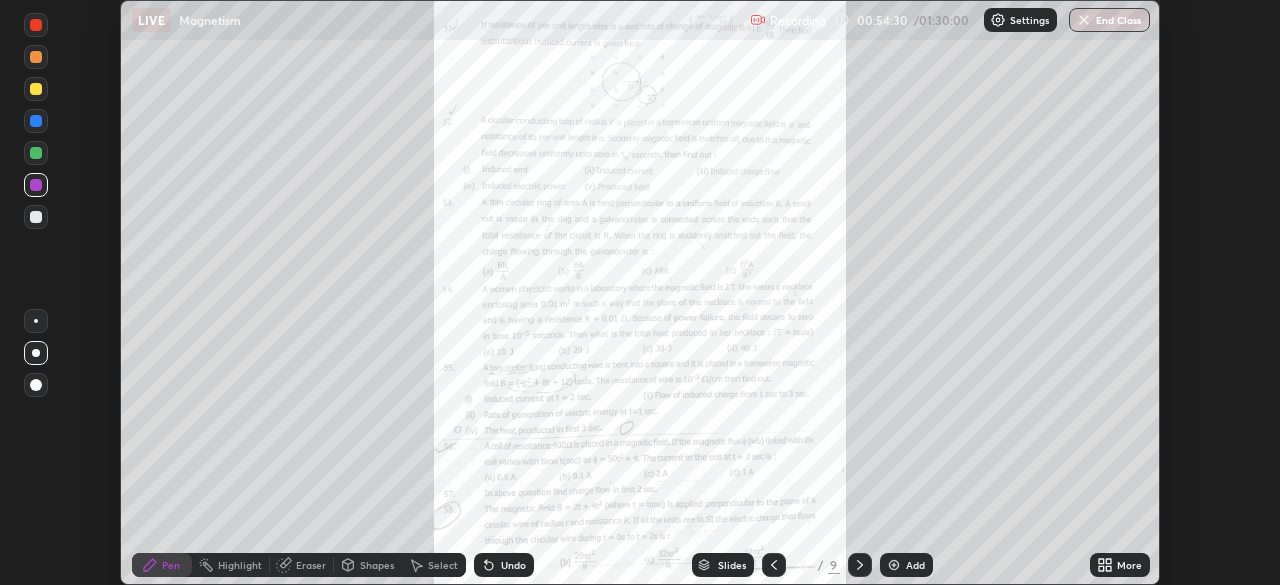 click 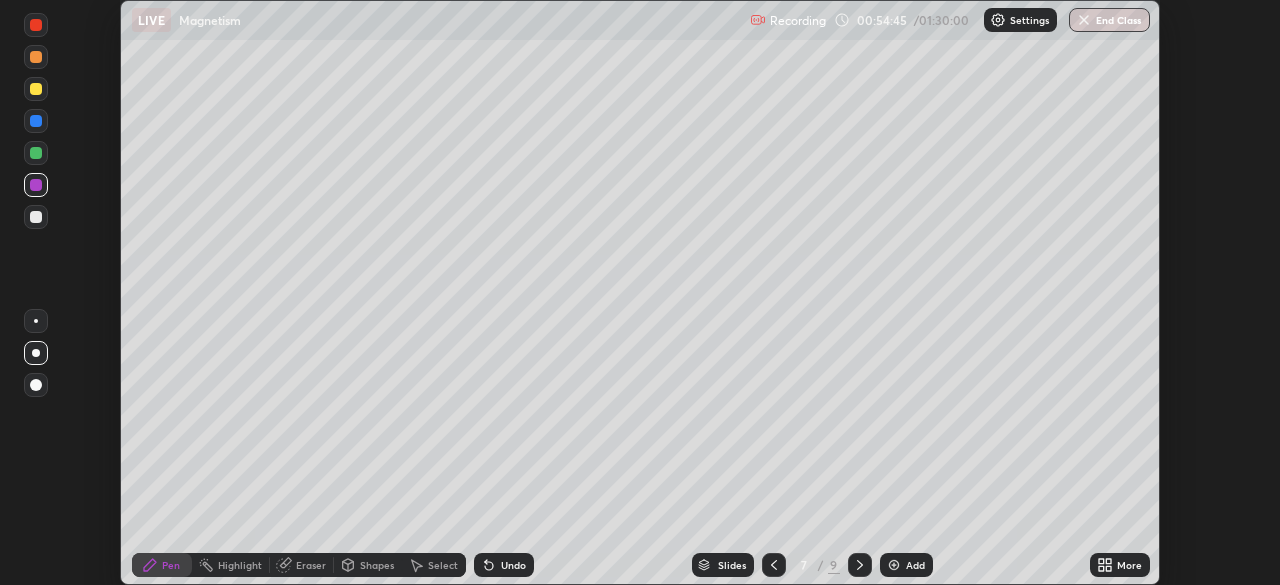 click at bounding box center (774, 565) 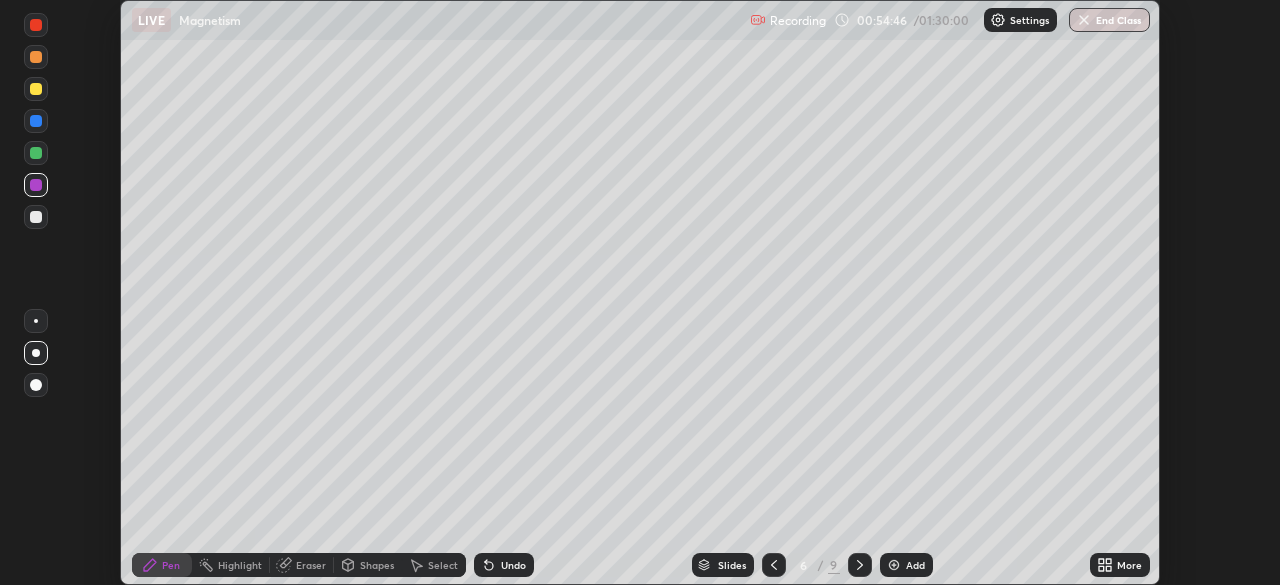 click 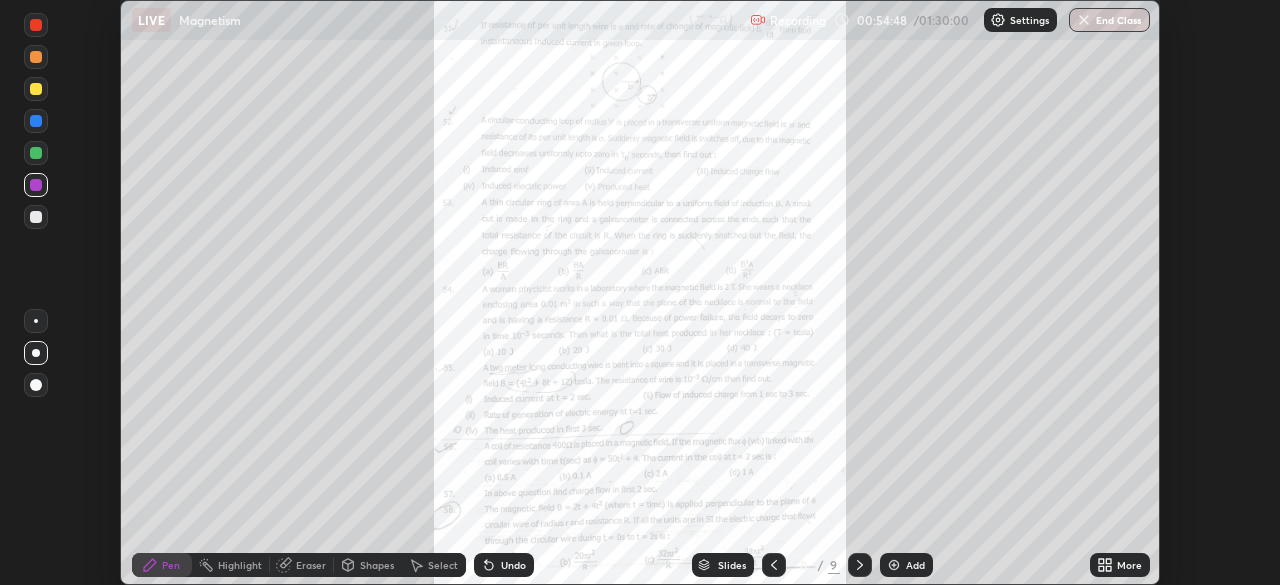 click on "More" at bounding box center [1129, 565] 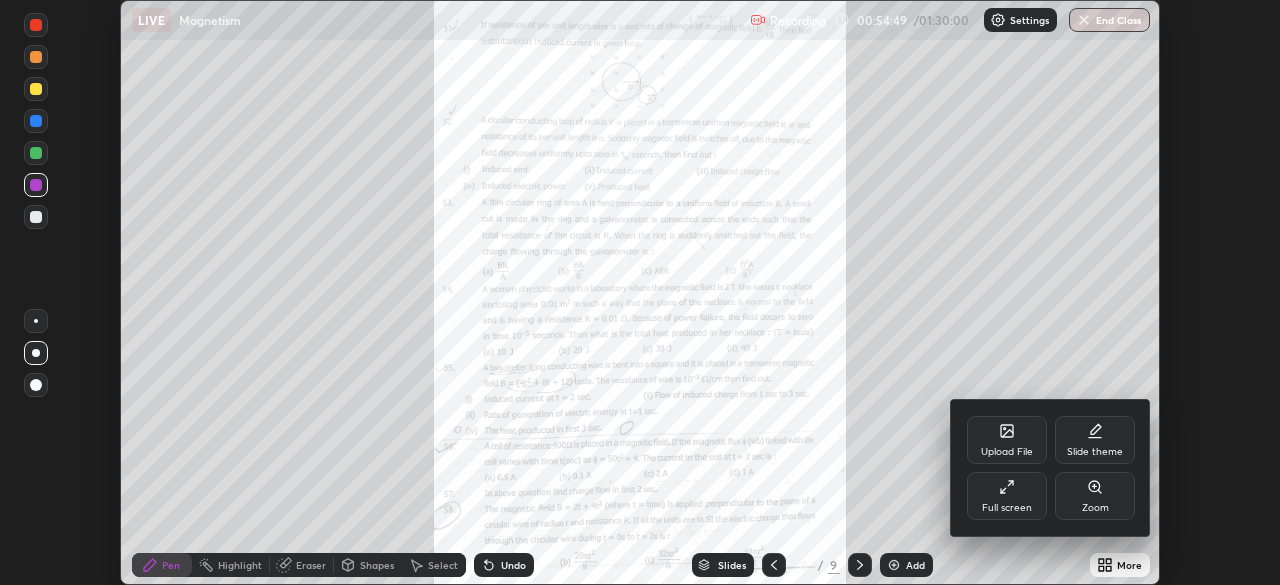click on "Zoom" at bounding box center [1095, 496] 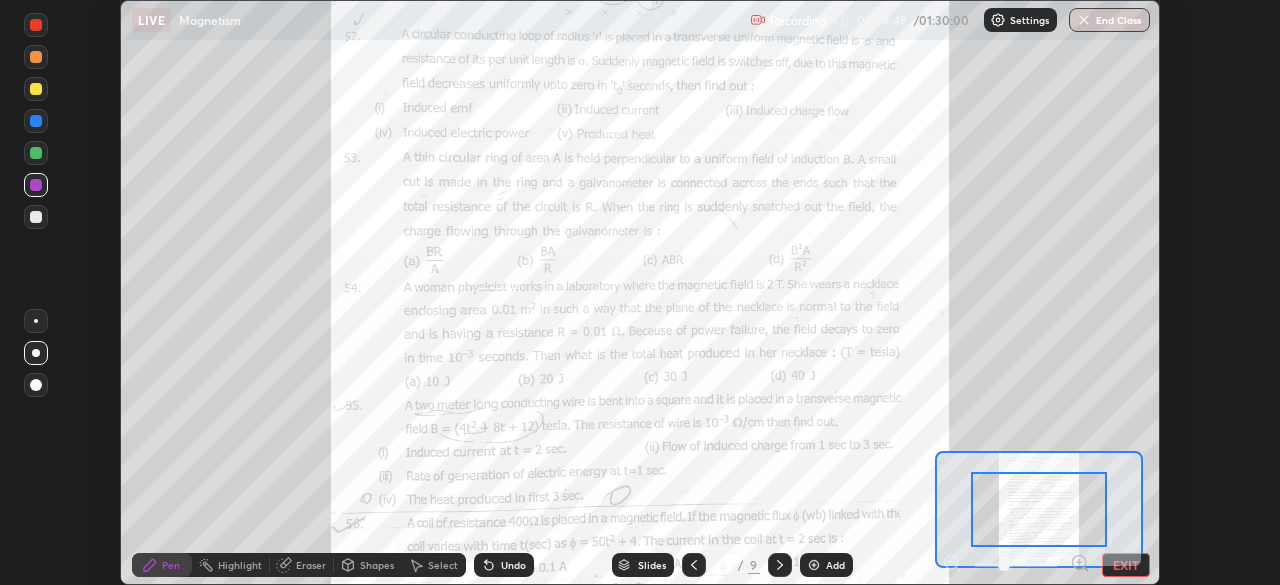 click 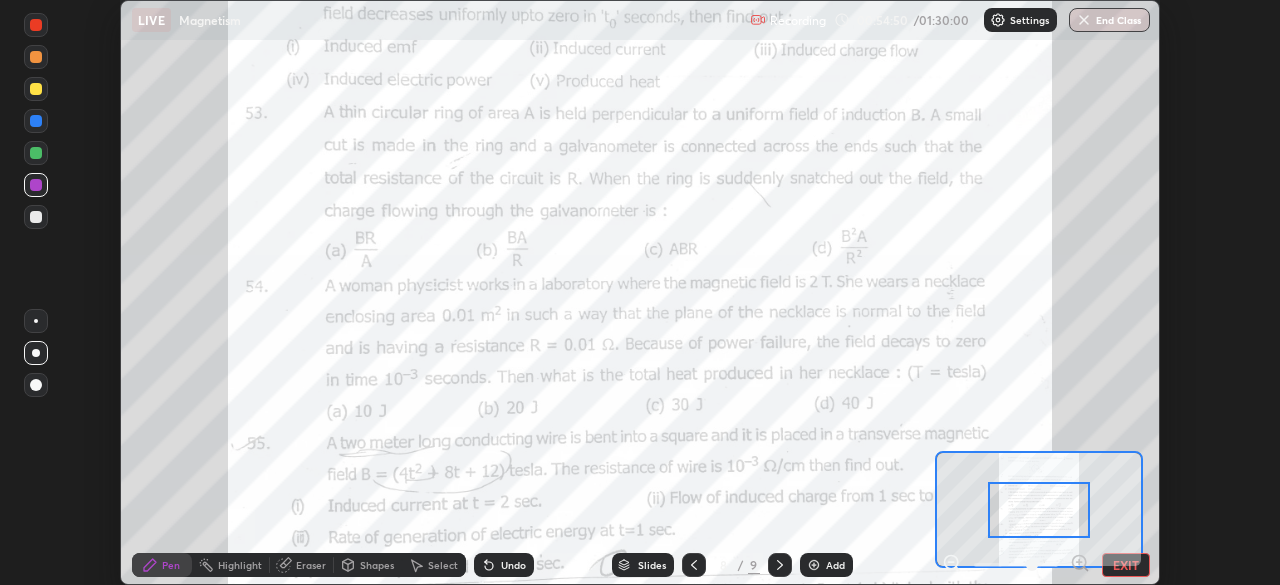 click 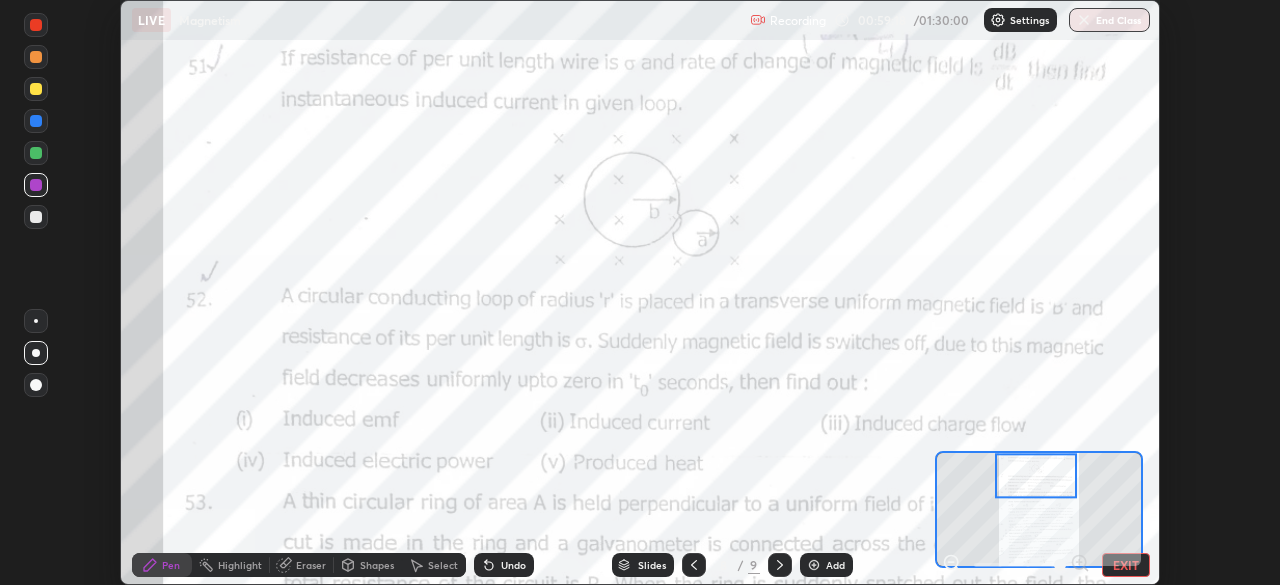 click 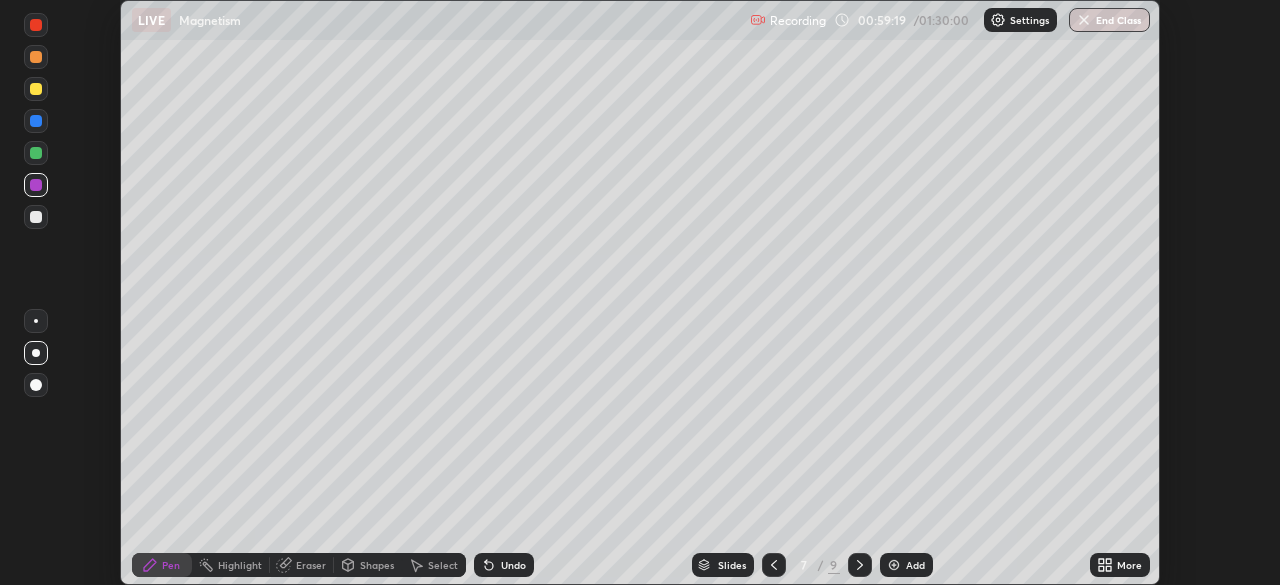 click 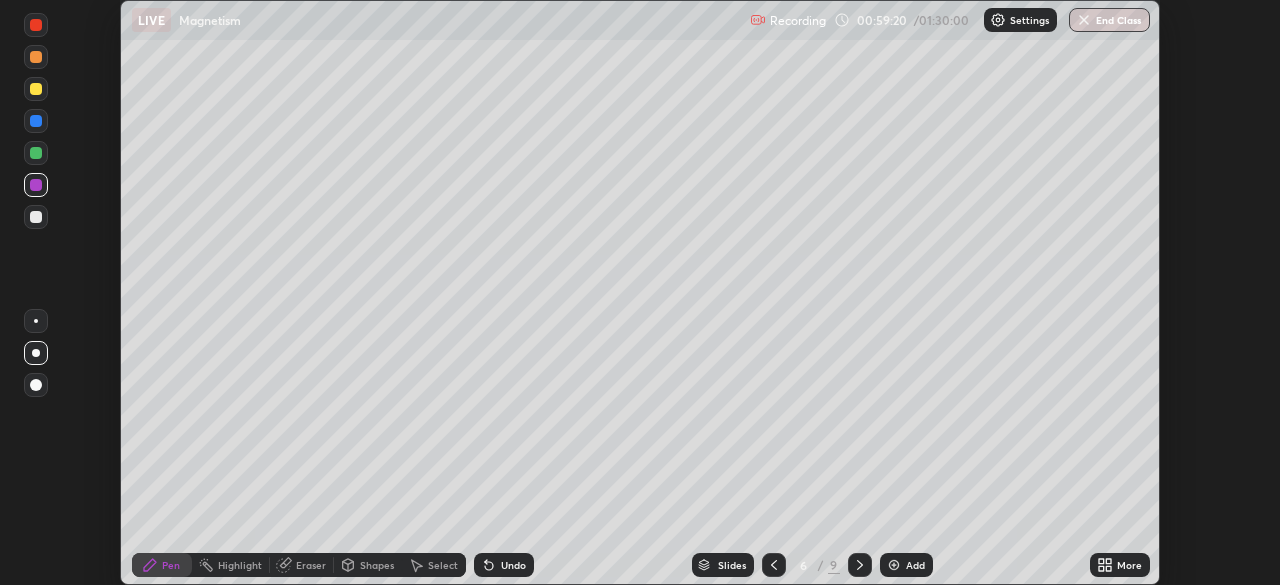 click 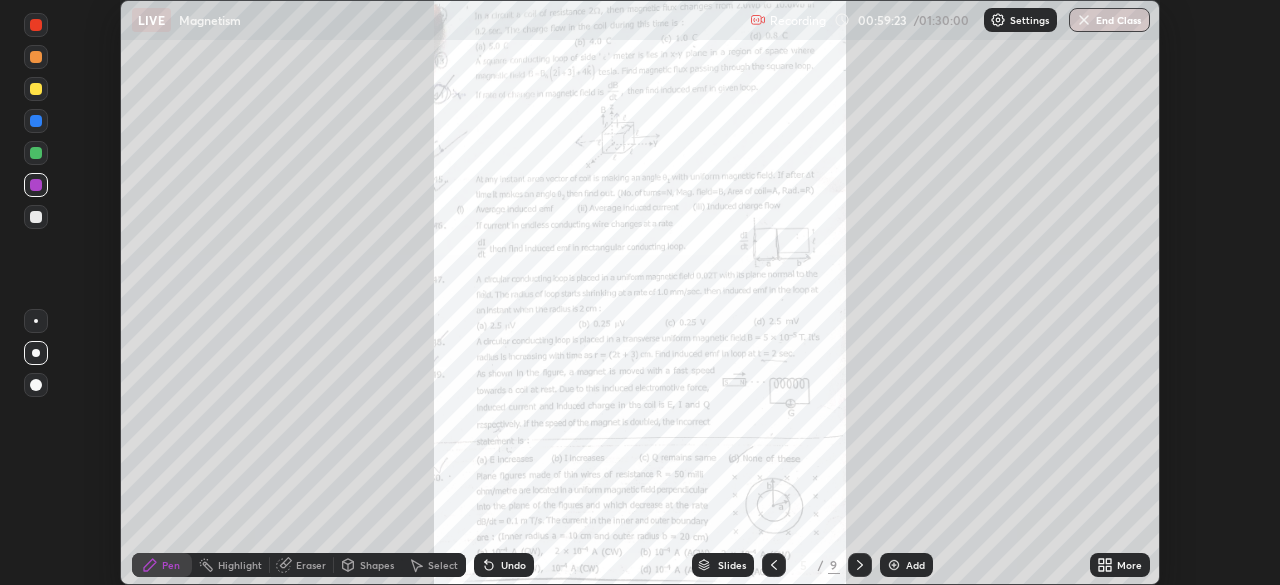 click 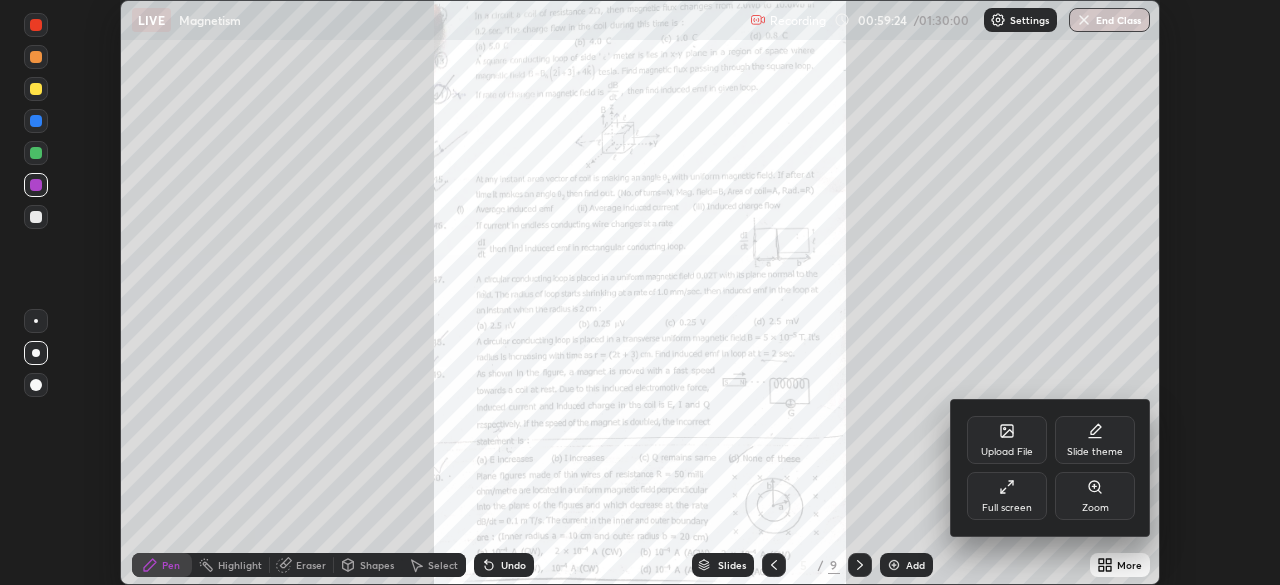 click on "Zoom" at bounding box center [1095, 508] 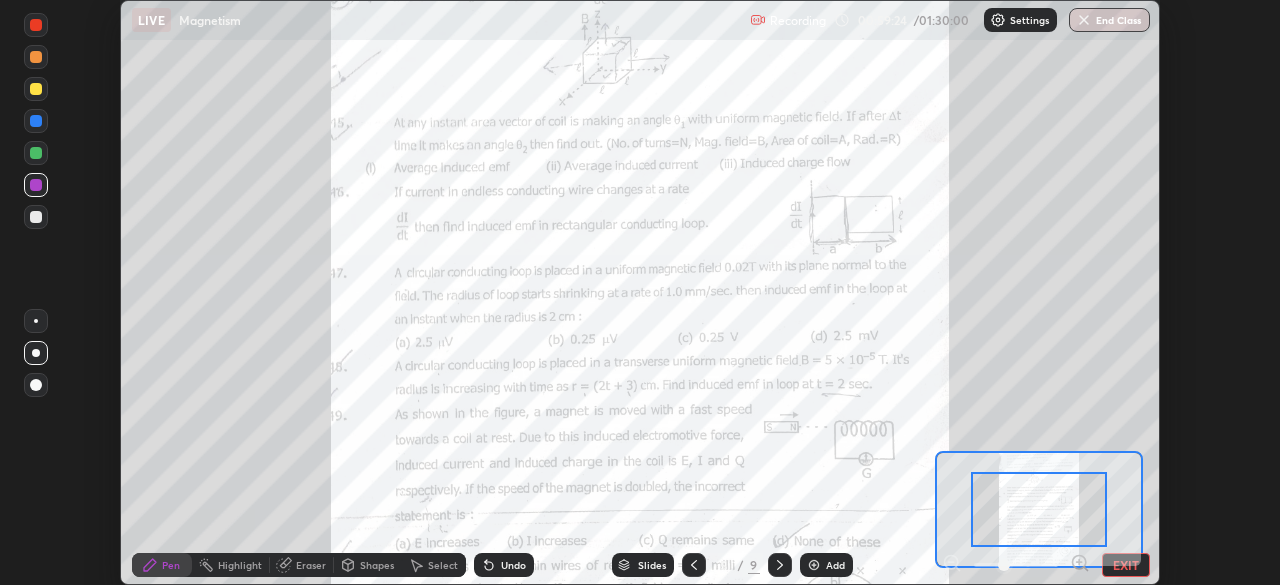 click 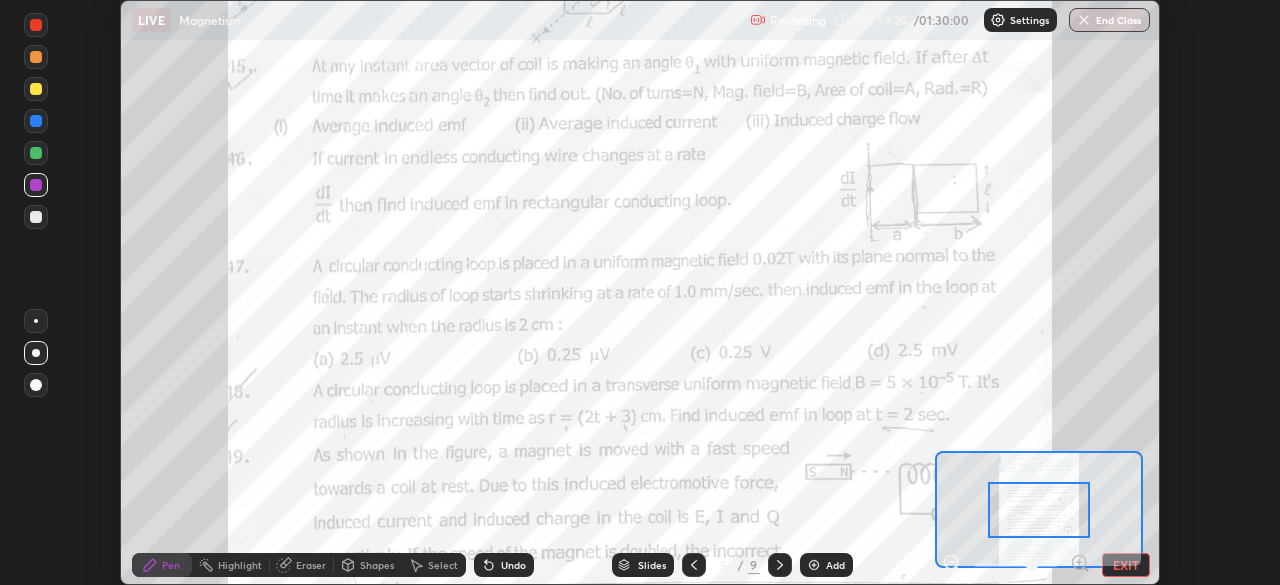 click 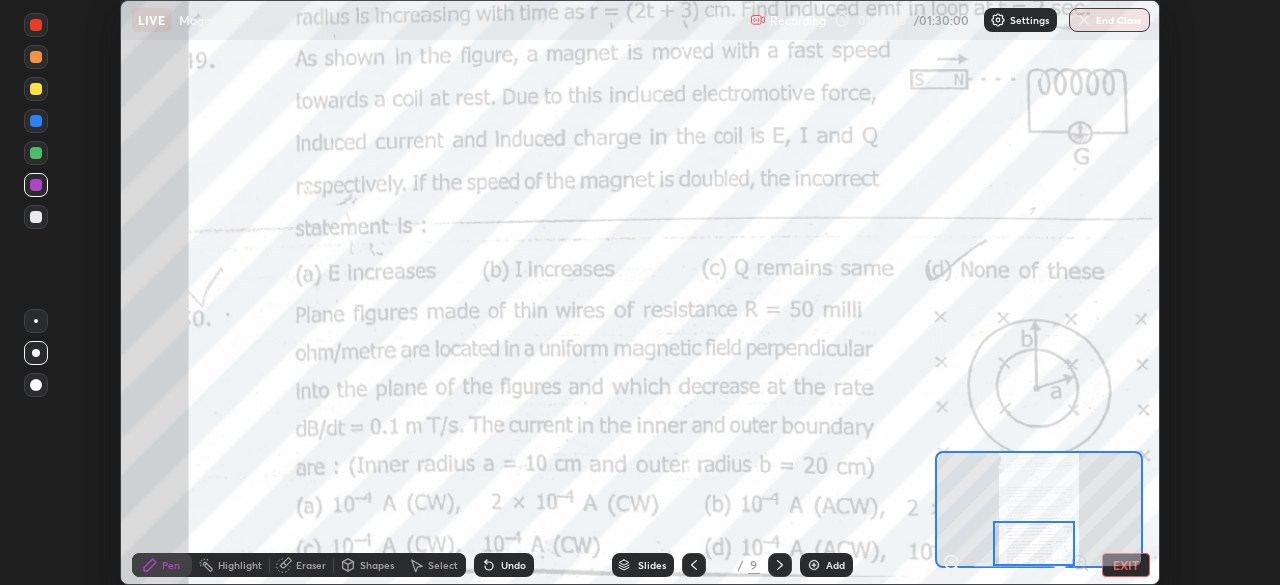 click 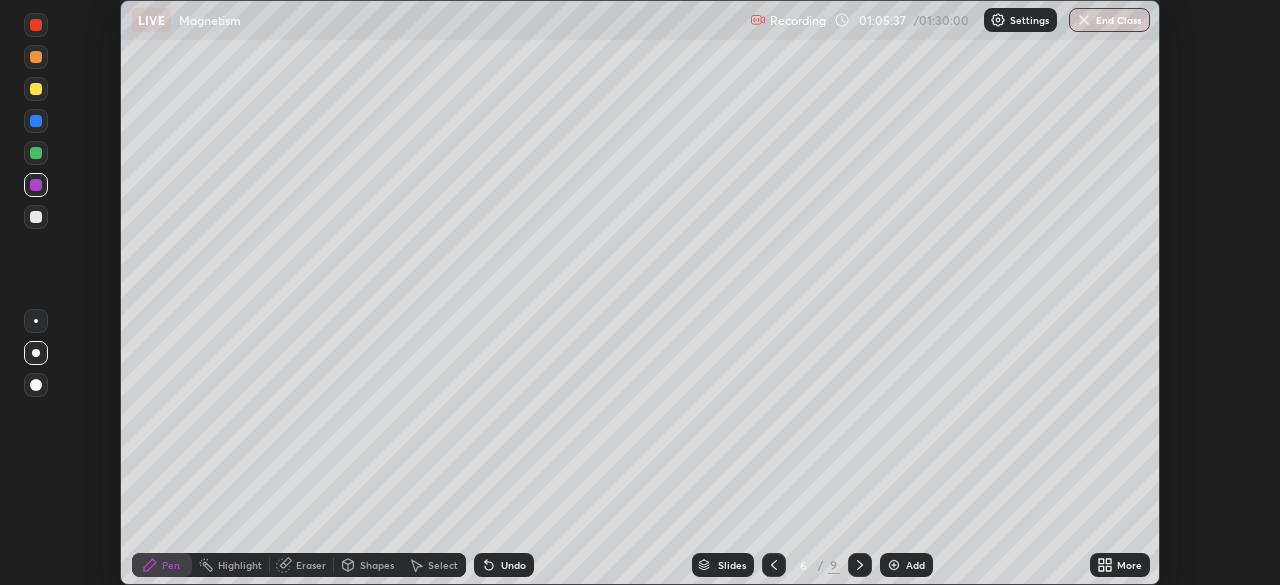 click 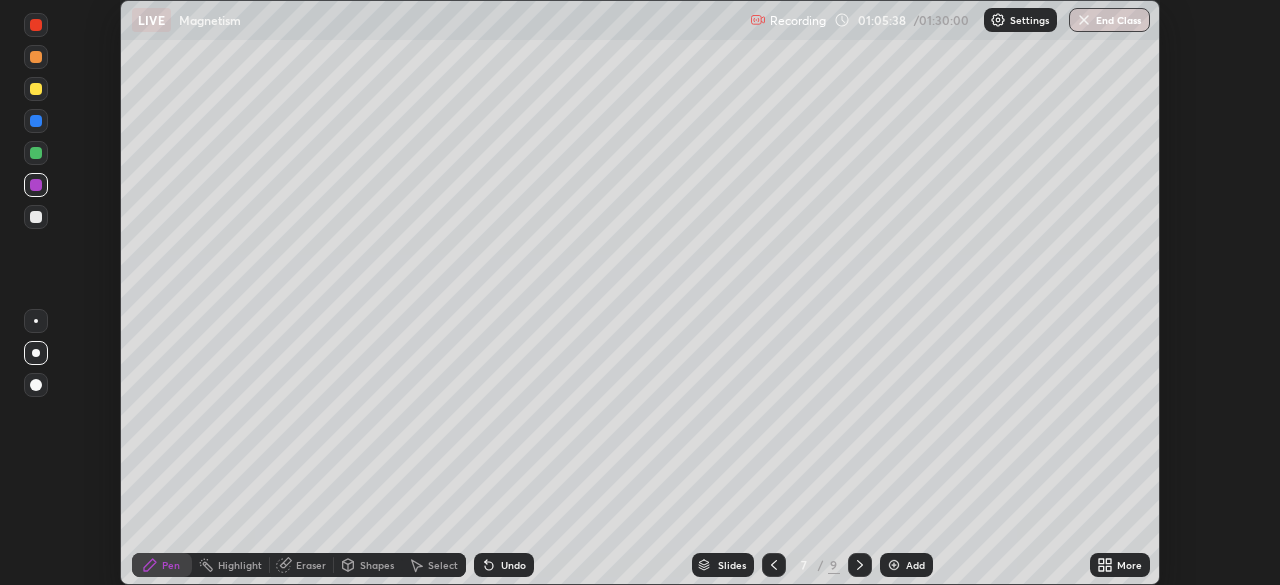 click 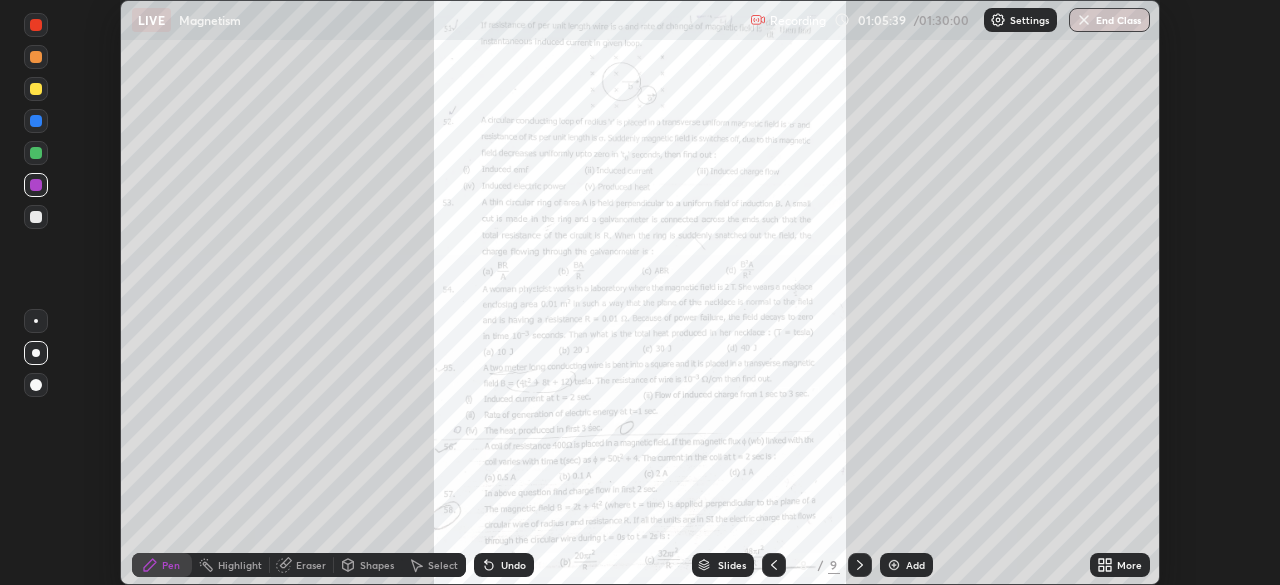 click on "More" at bounding box center [1120, 565] 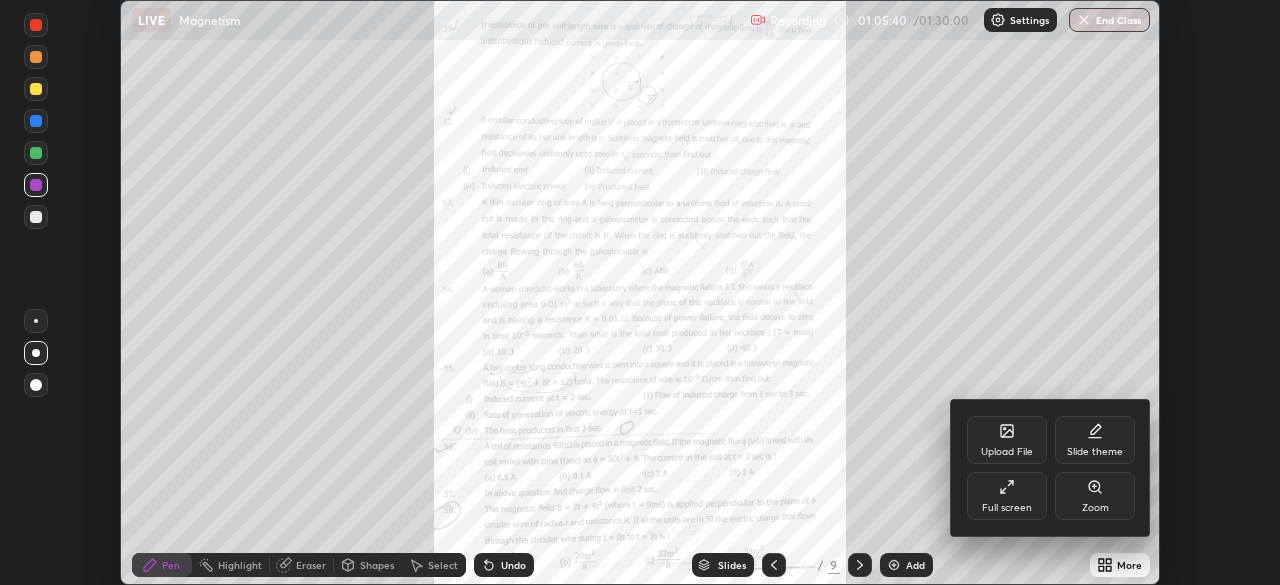 click on "Zoom" at bounding box center [1095, 496] 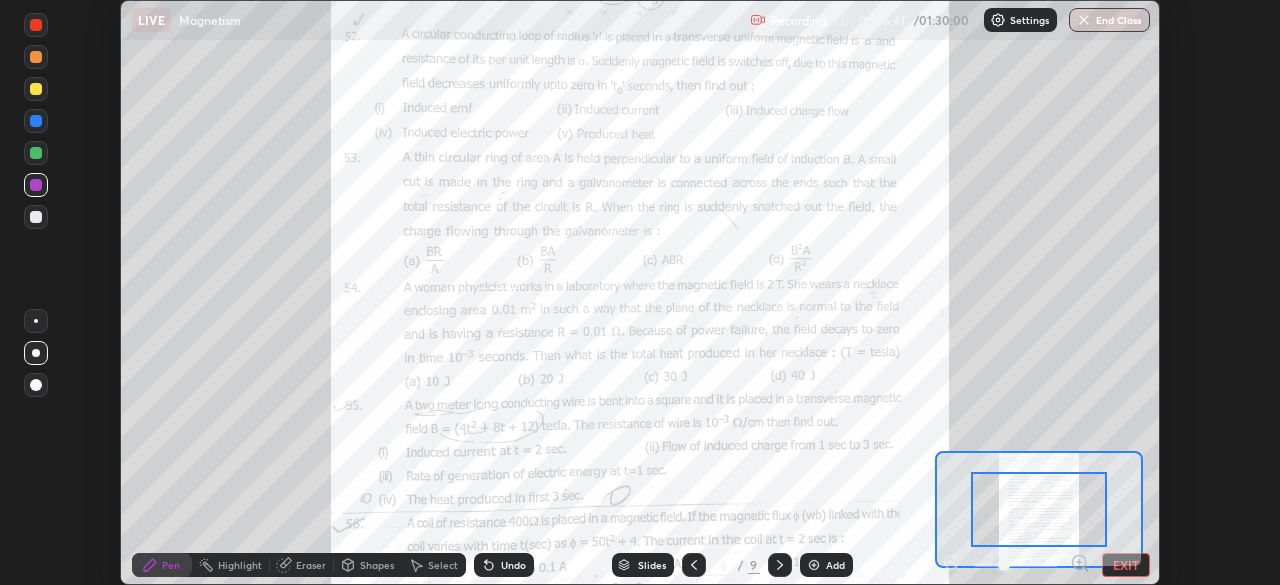 click 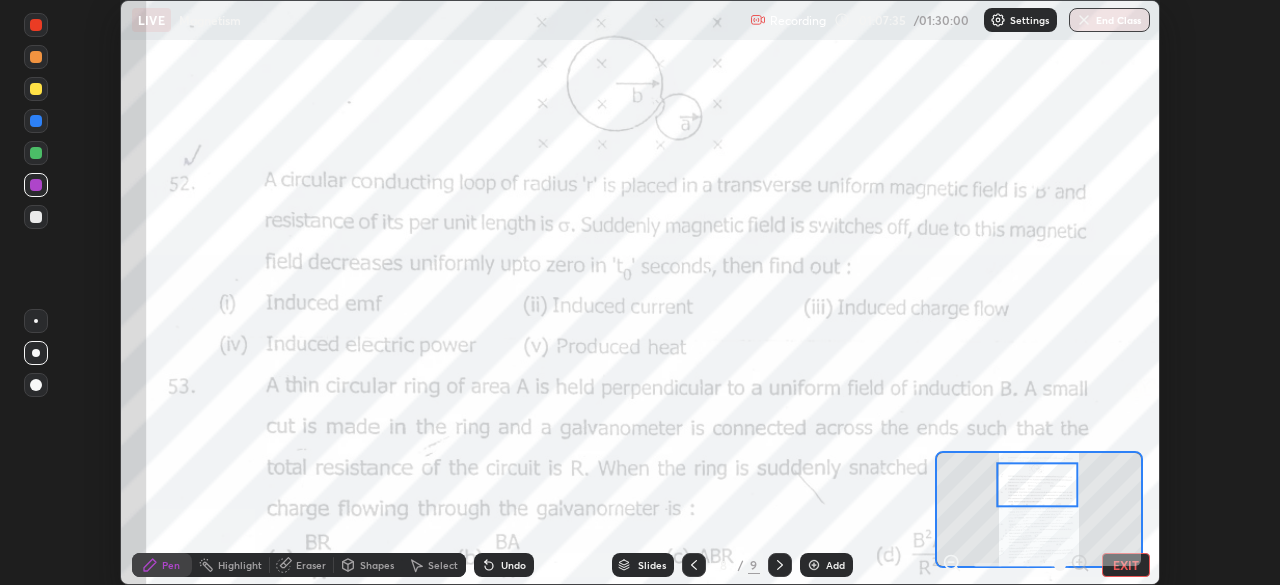 click on "End Class" at bounding box center (1109, 20) 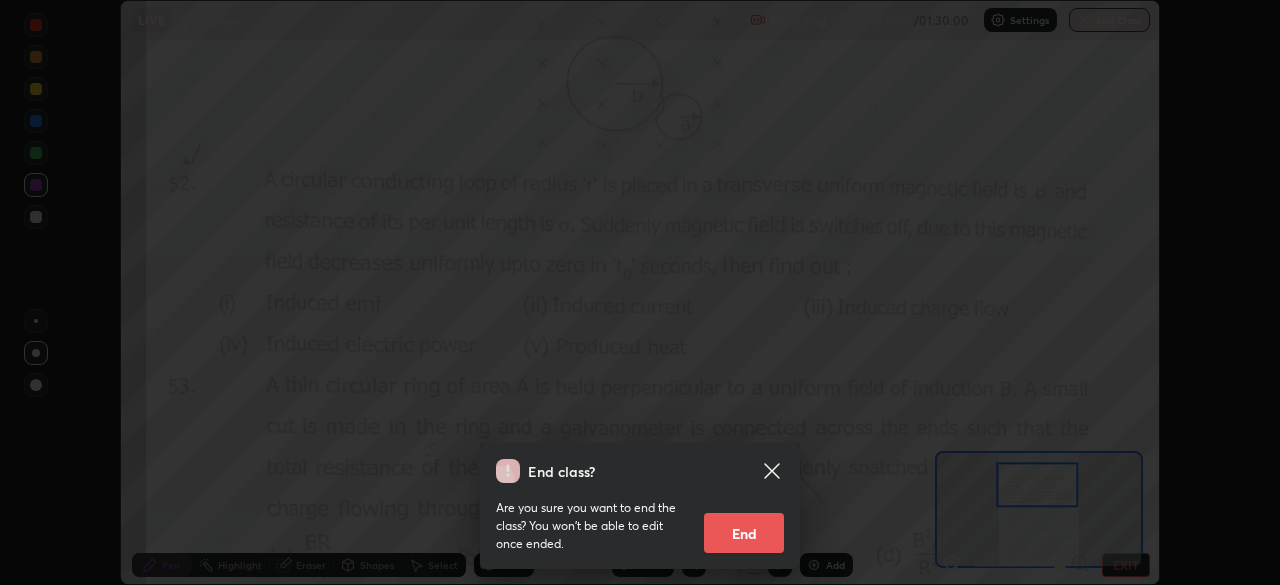click on "End" at bounding box center (744, 533) 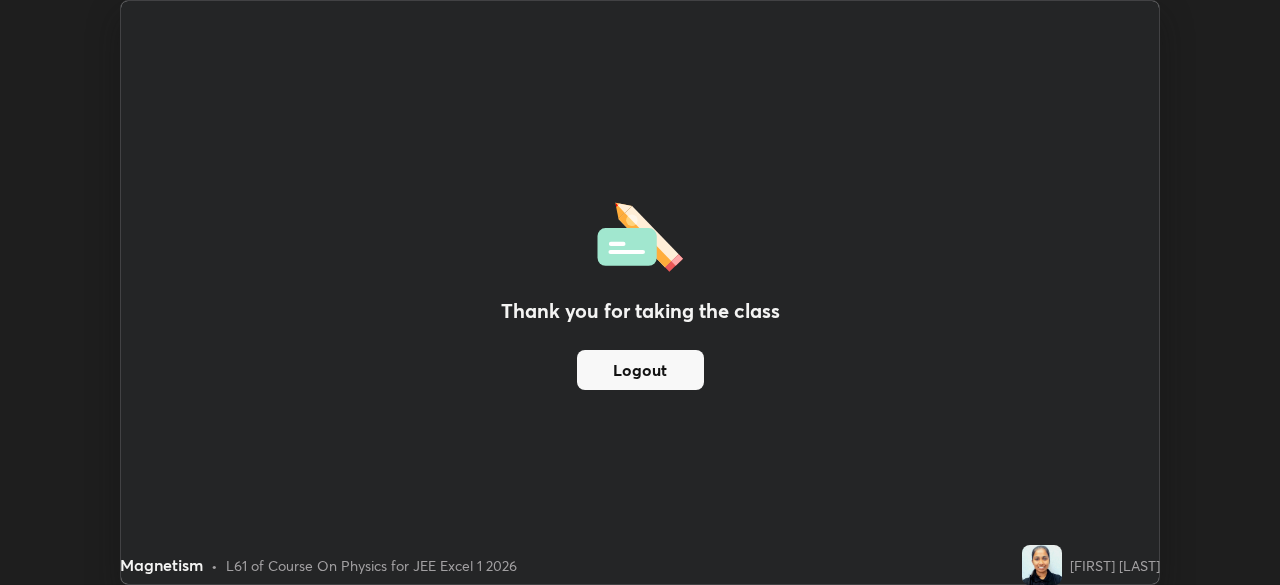 click on "Thank you for taking the class Logout" at bounding box center [640, 292] 